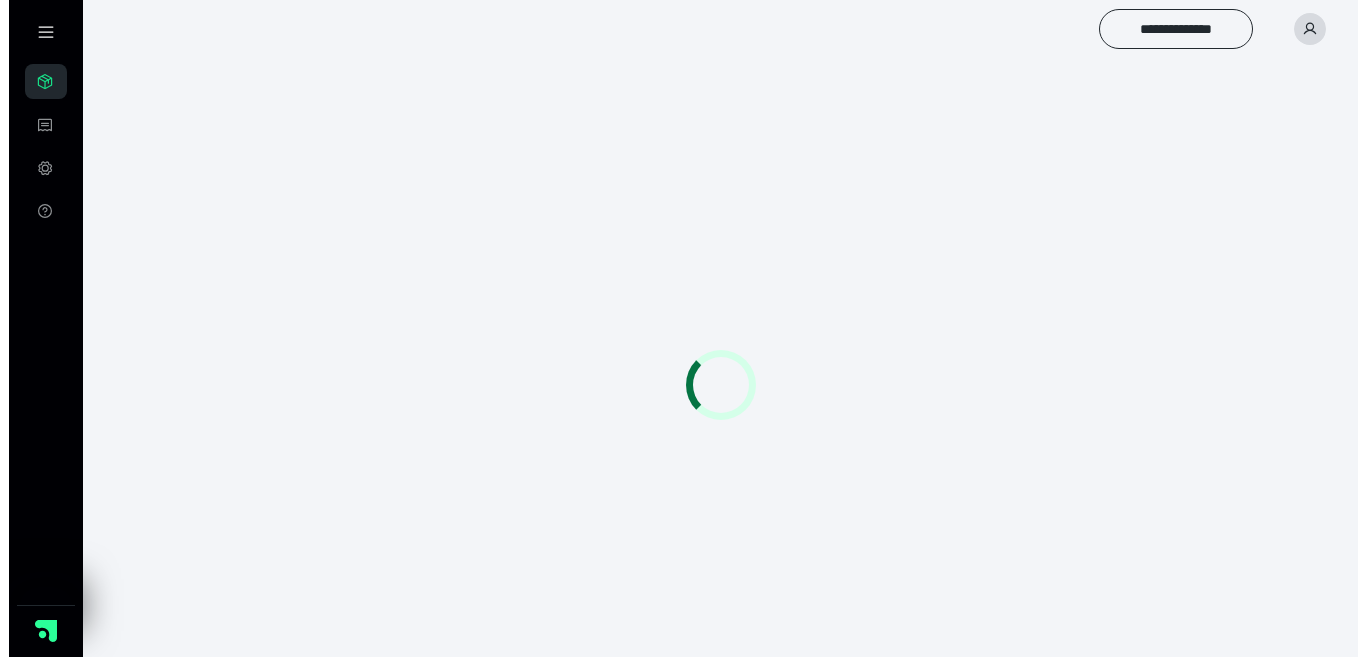 scroll, scrollTop: 0, scrollLeft: 0, axis: both 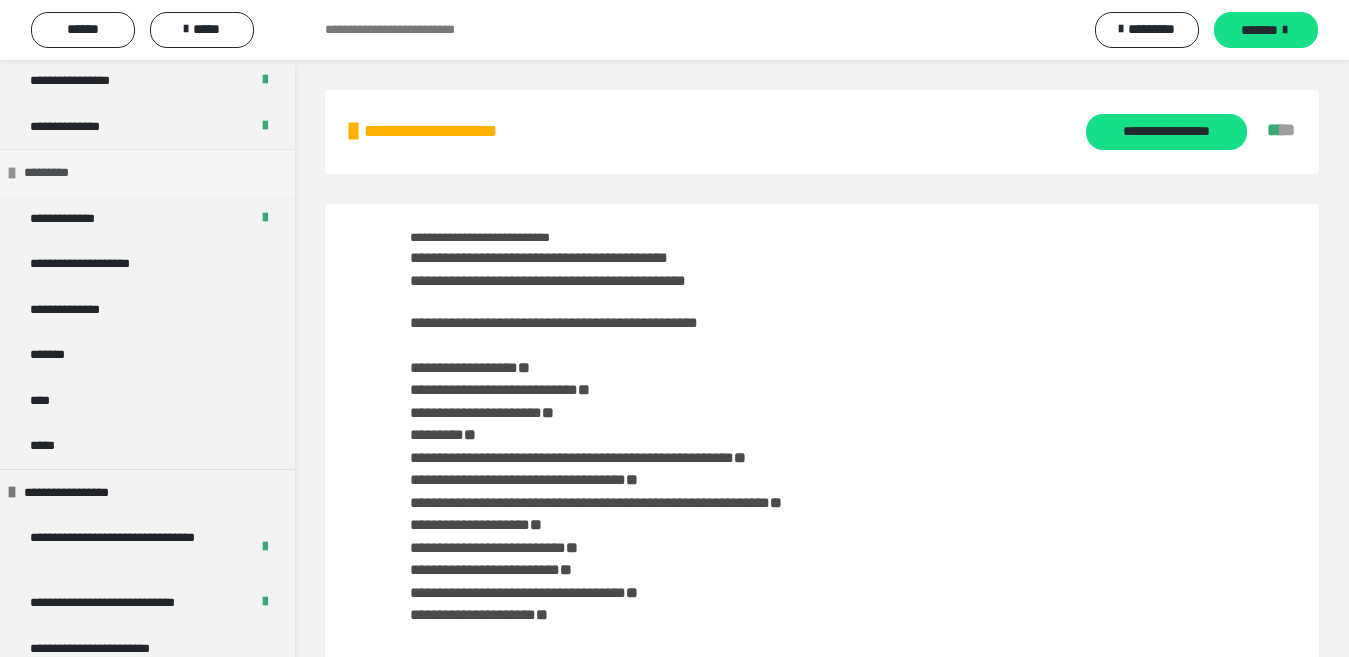 click on "*********" at bounding box center (147, 172) 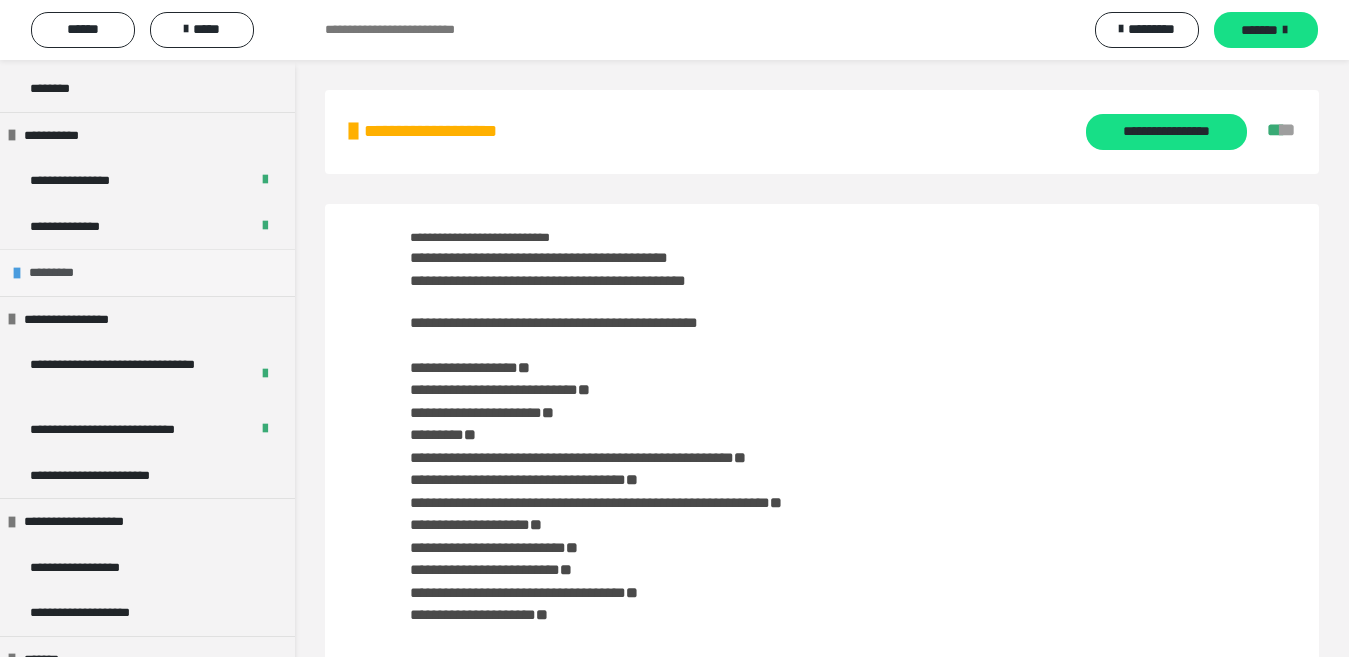 scroll, scrollTop: 1419, scrollLeft: 0, axis: vertical 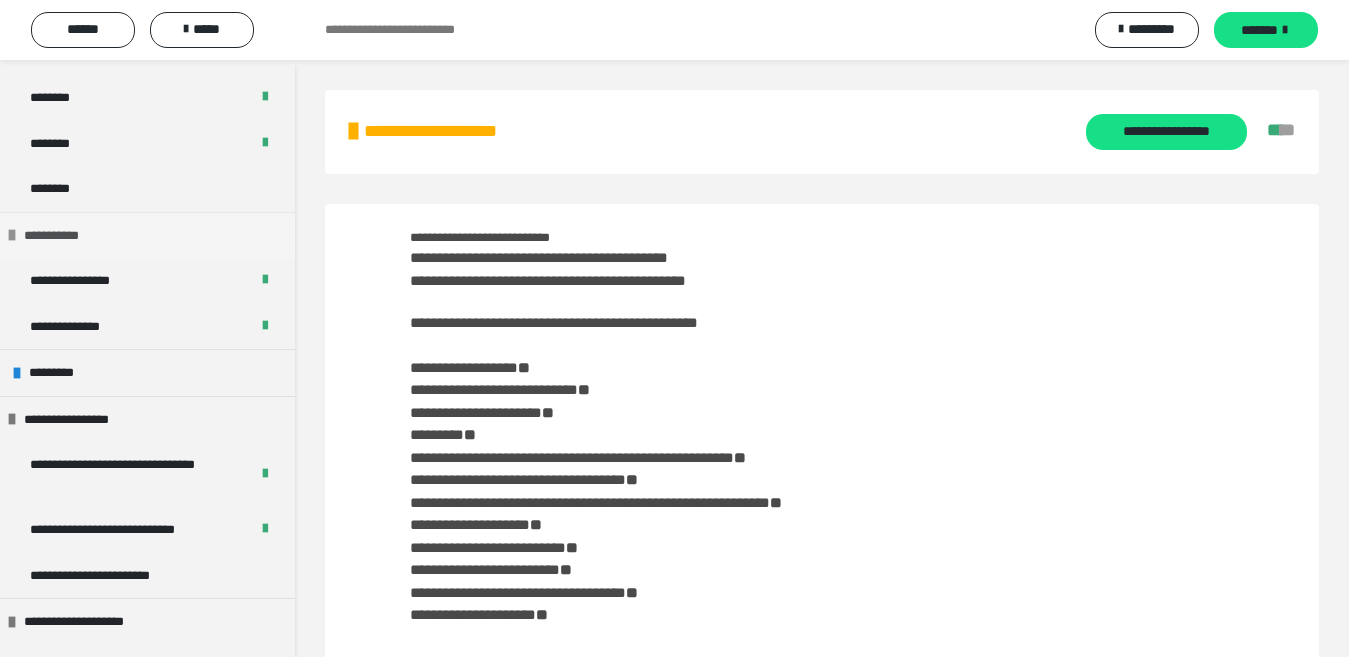 click at bounding box center [12, 235] 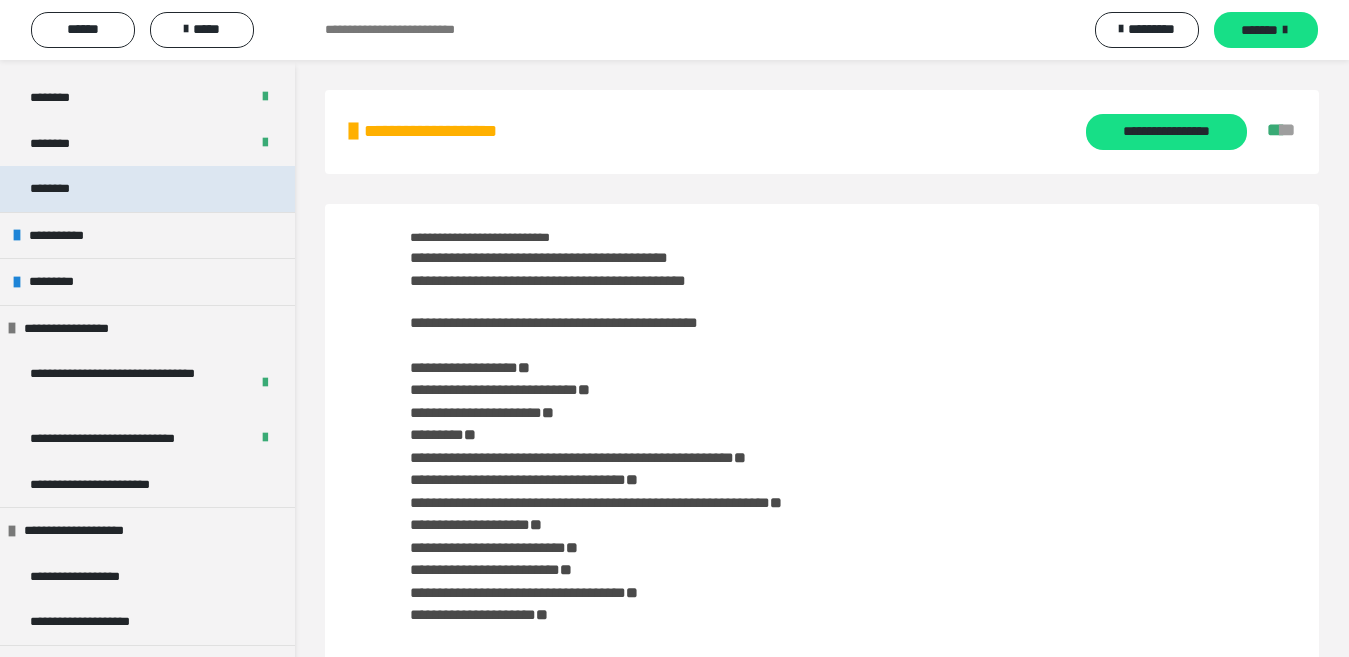 click on "********" at bounding box center [147, 189] 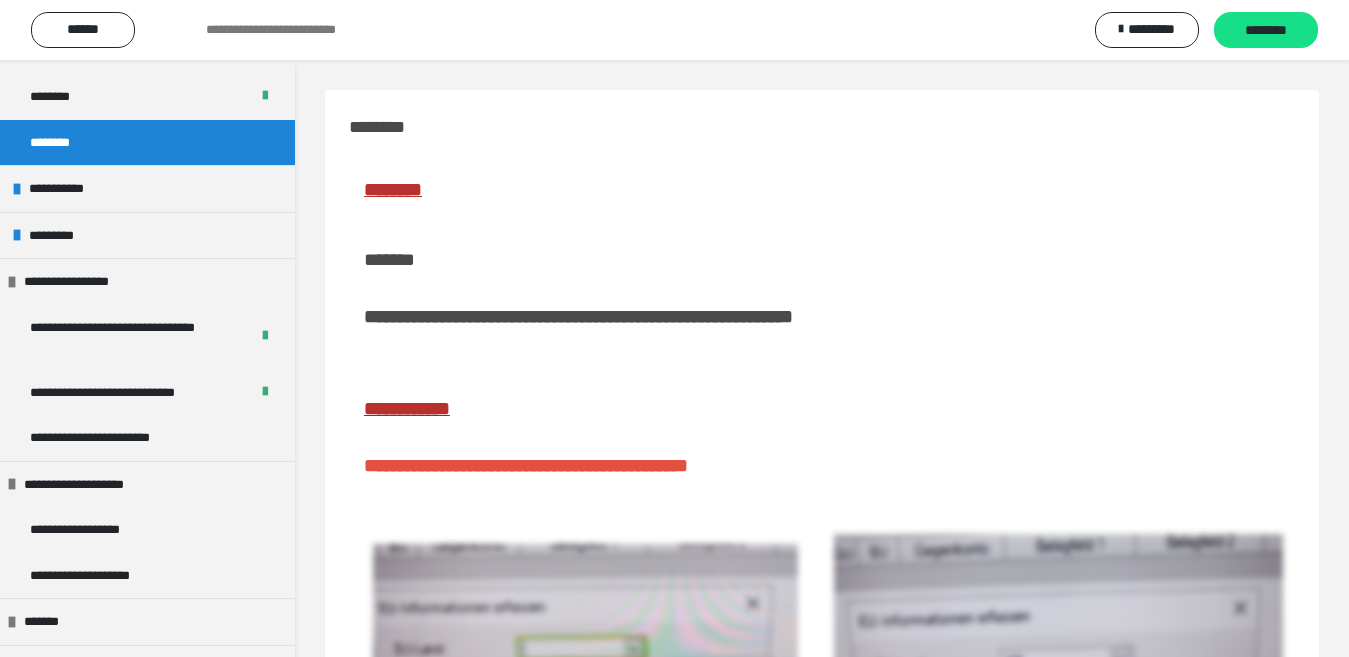 scroll, scrollTop: 1372, scrollLeft: 0, axis: vertical 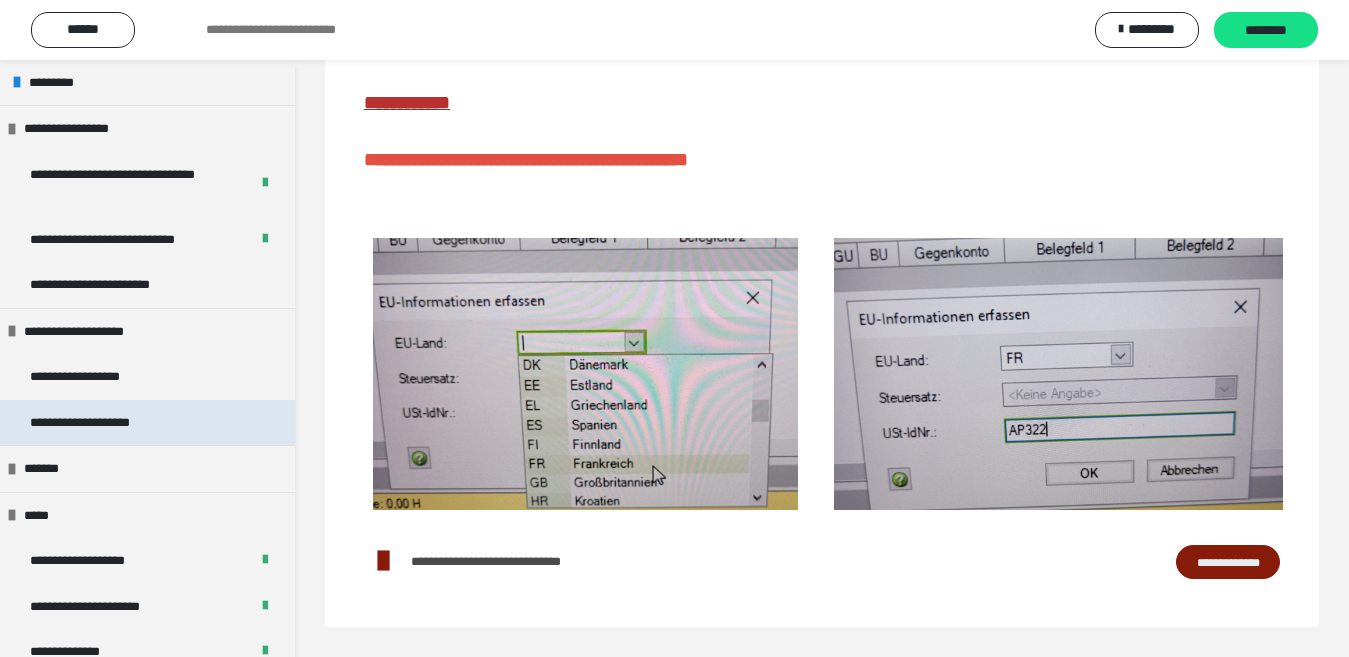 click on "**********" at bounding box center (102, 423) 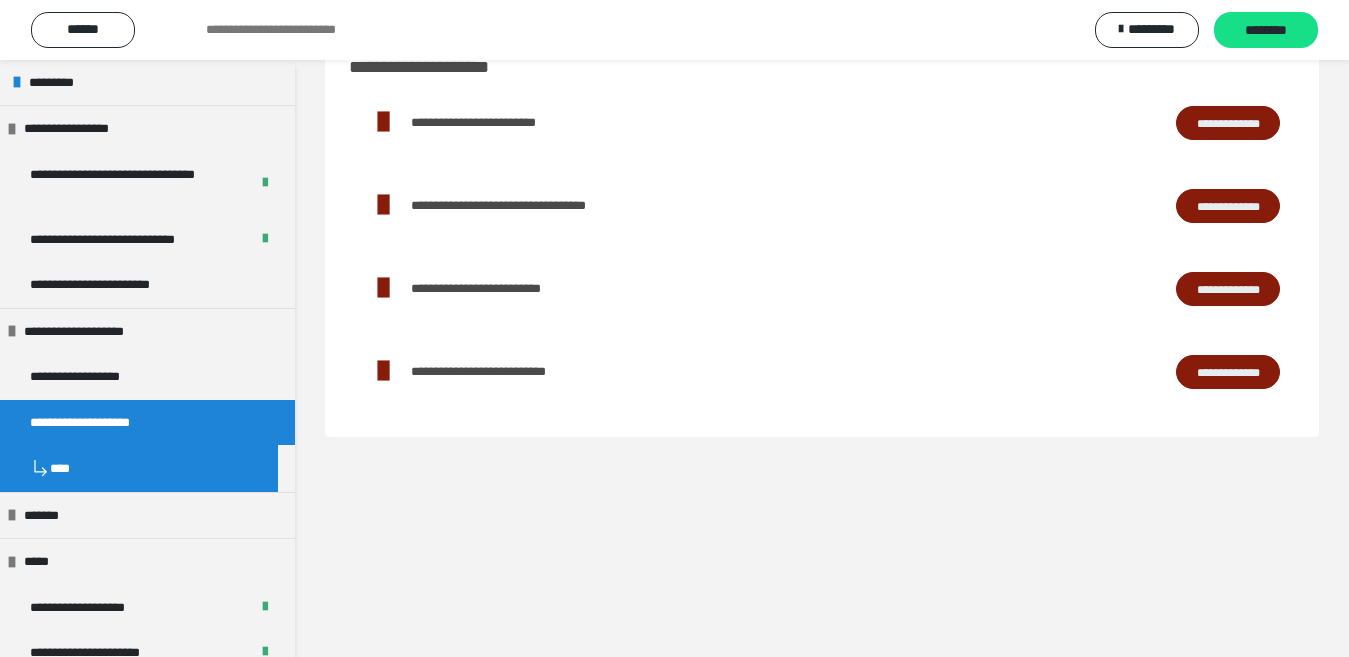 scroll, scrollTop: 0, scrollLeft: 0, axis: both 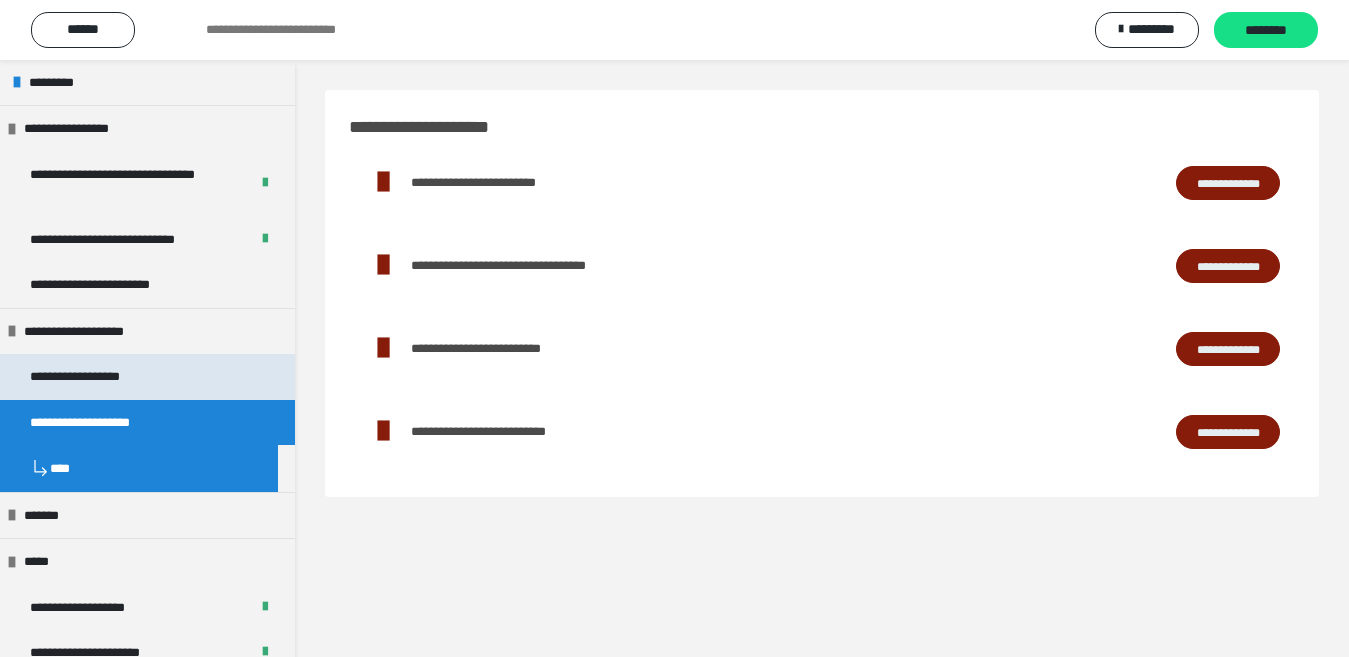 click on "**********" at bounding box center (98, 377) 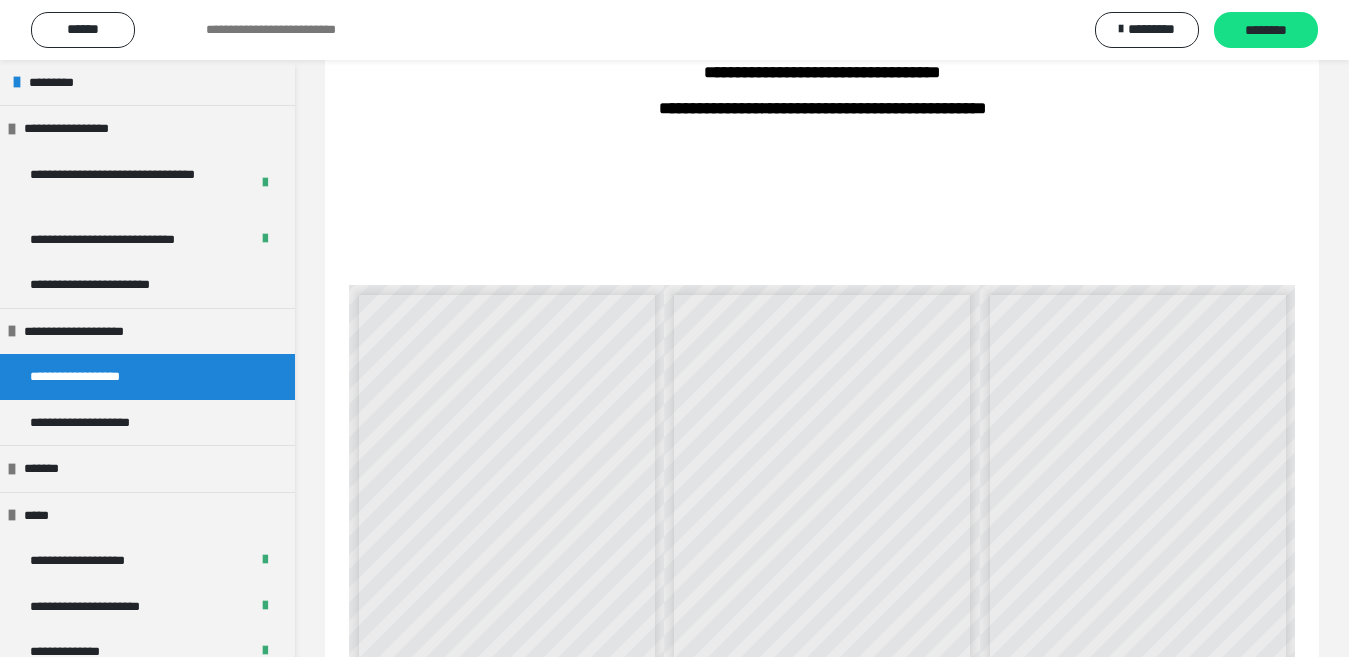 scroll, scrollTop: 400, scrollLeft: 0, axis: vertical 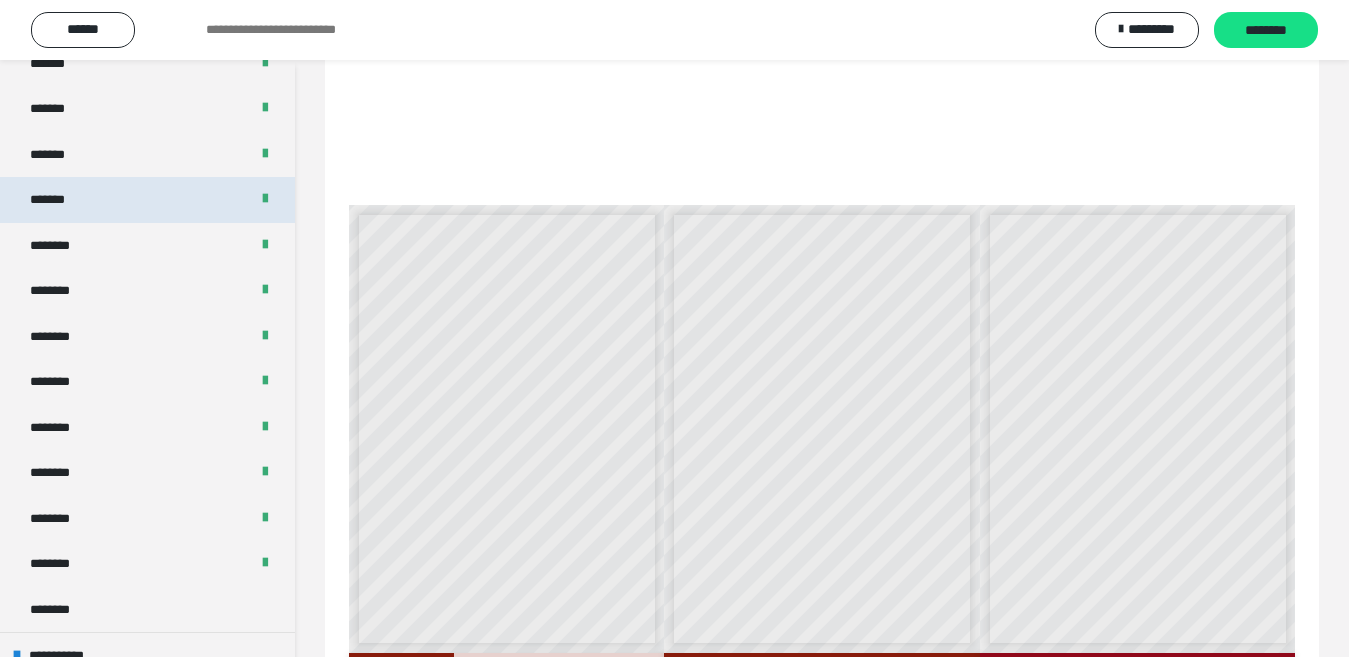 click on "*******" at bounding box center [147, 200] 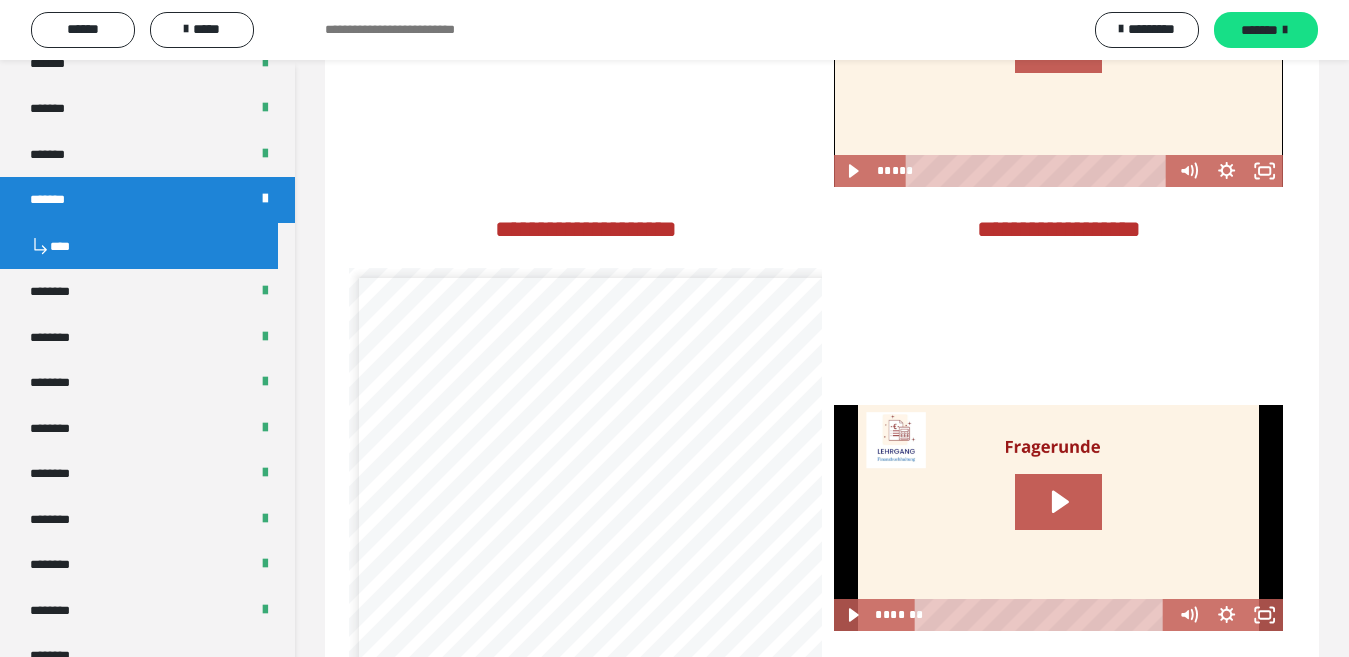 scroll, scrollTop: 3282, scrollLeft: 0, axis: vertical 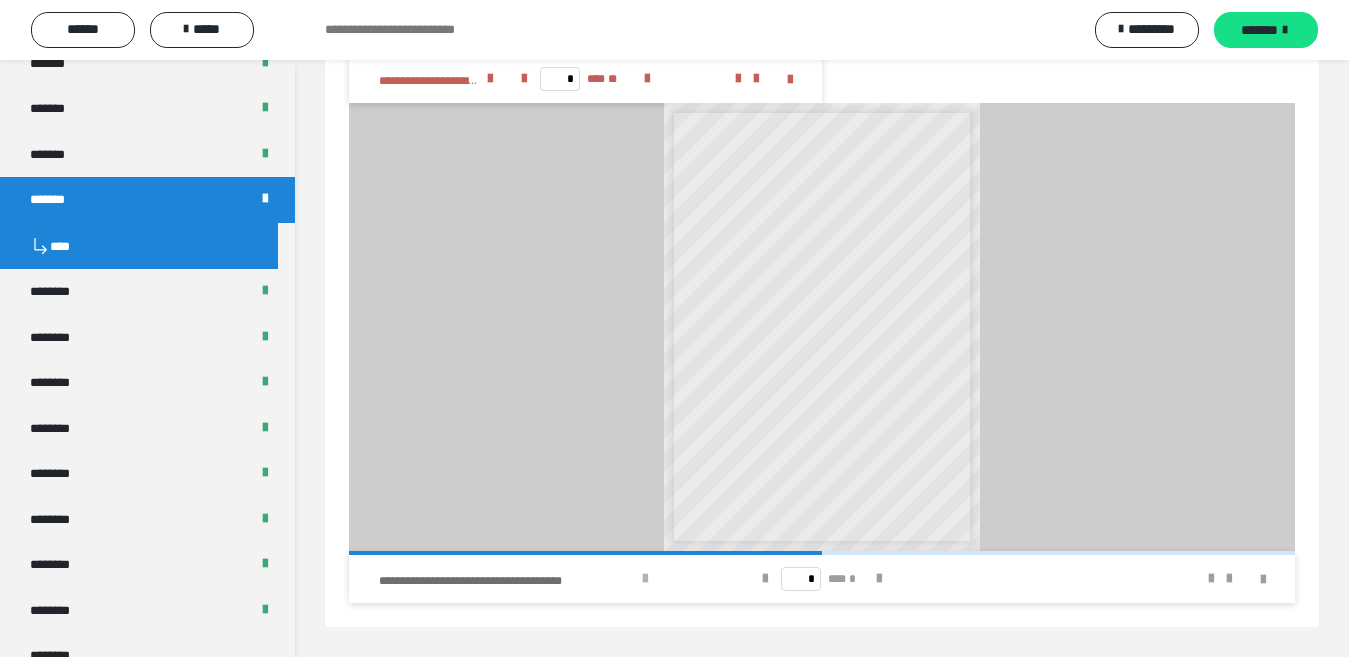 click at bounding box center (645, 579) 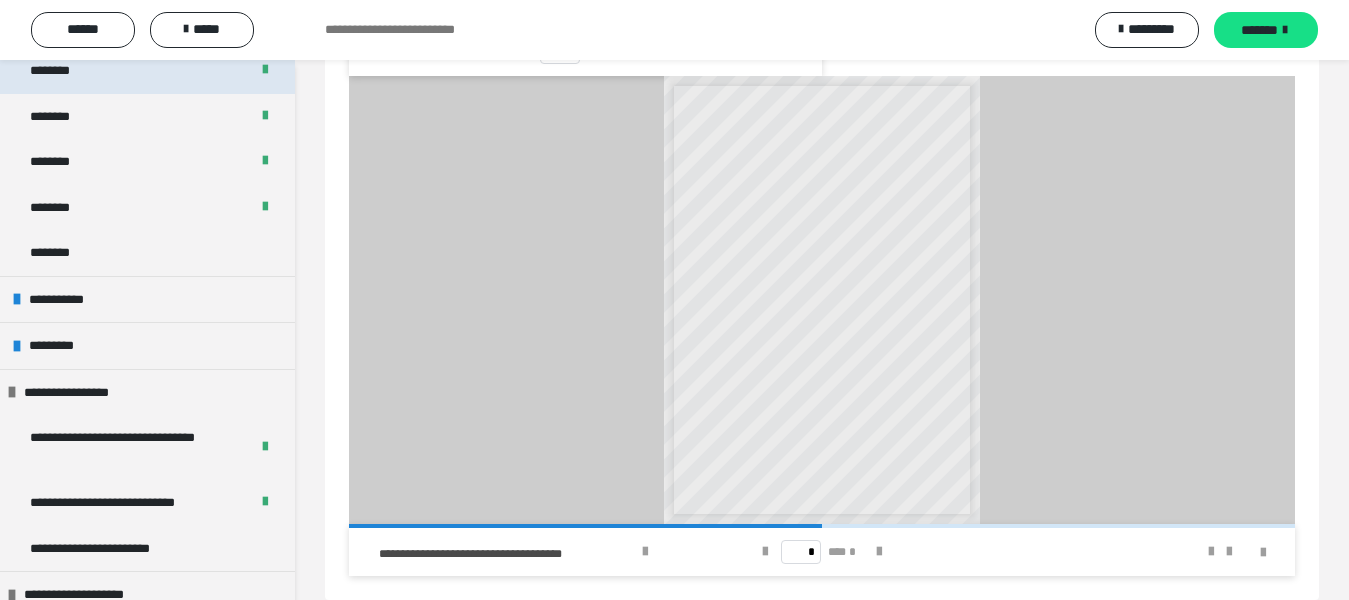 scroll, scrollTop: 1452, scrollLeft: 0, axis: vertical 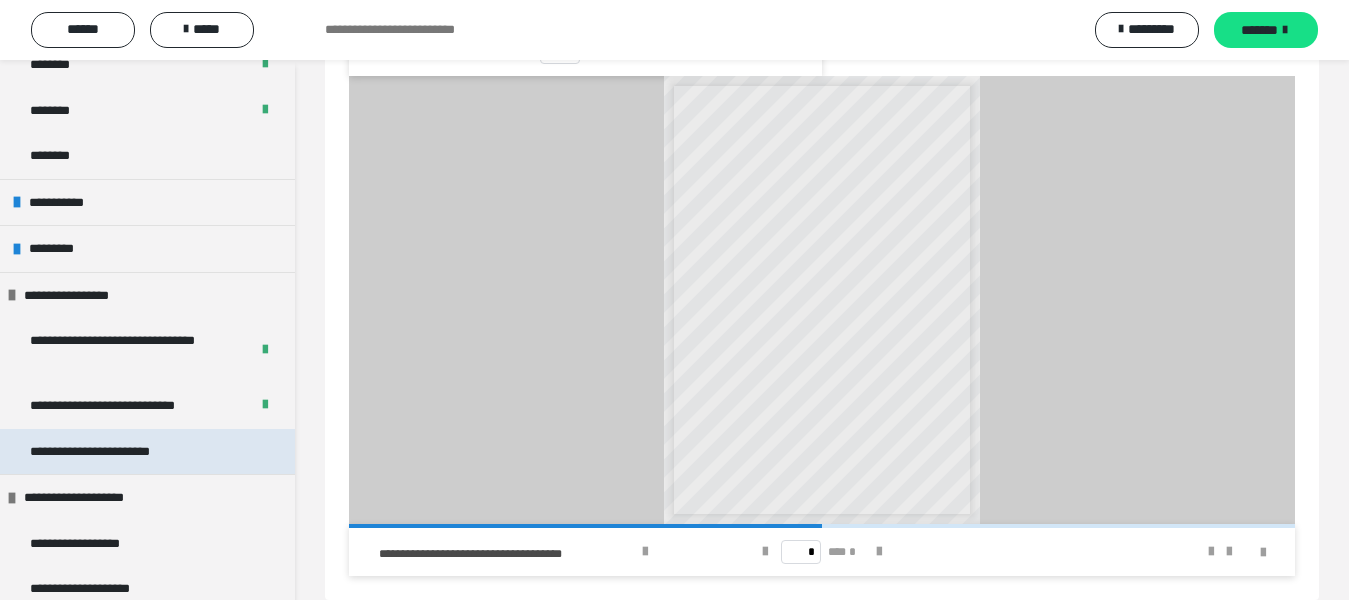click on "**********" at bounding box center [117, 452] 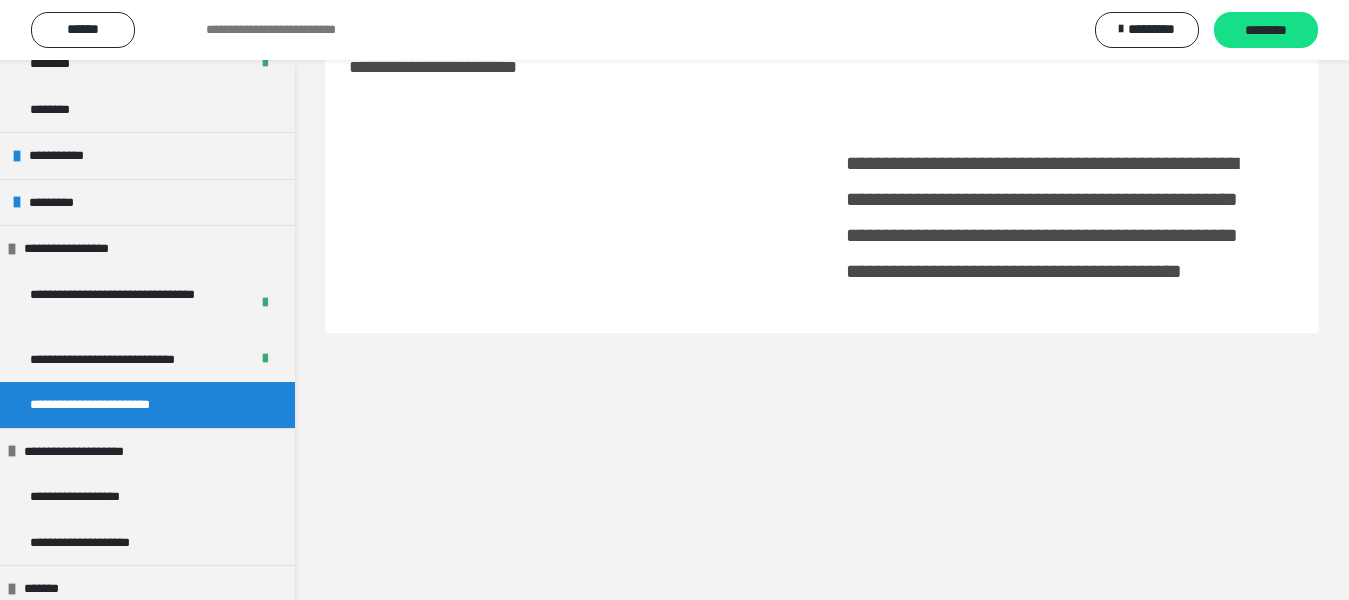 scroll, scrollTop: 60, scrollLeft: 0, axis: vertical 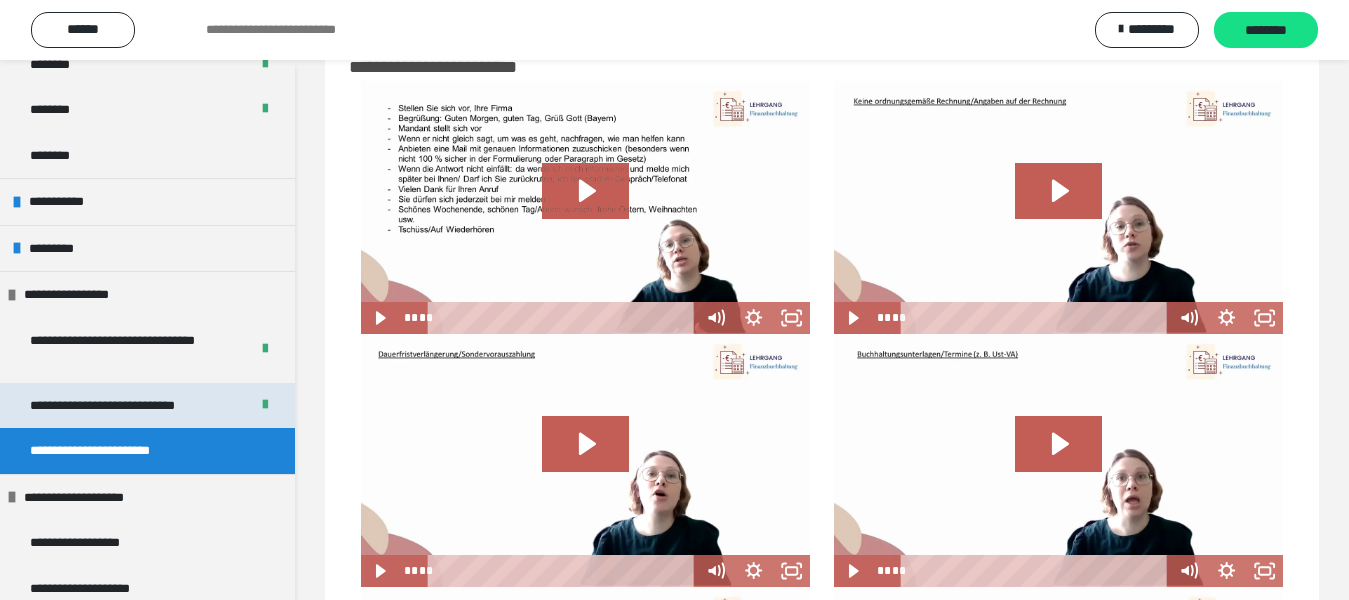 click on "**********" at bounding box center (131, 406) 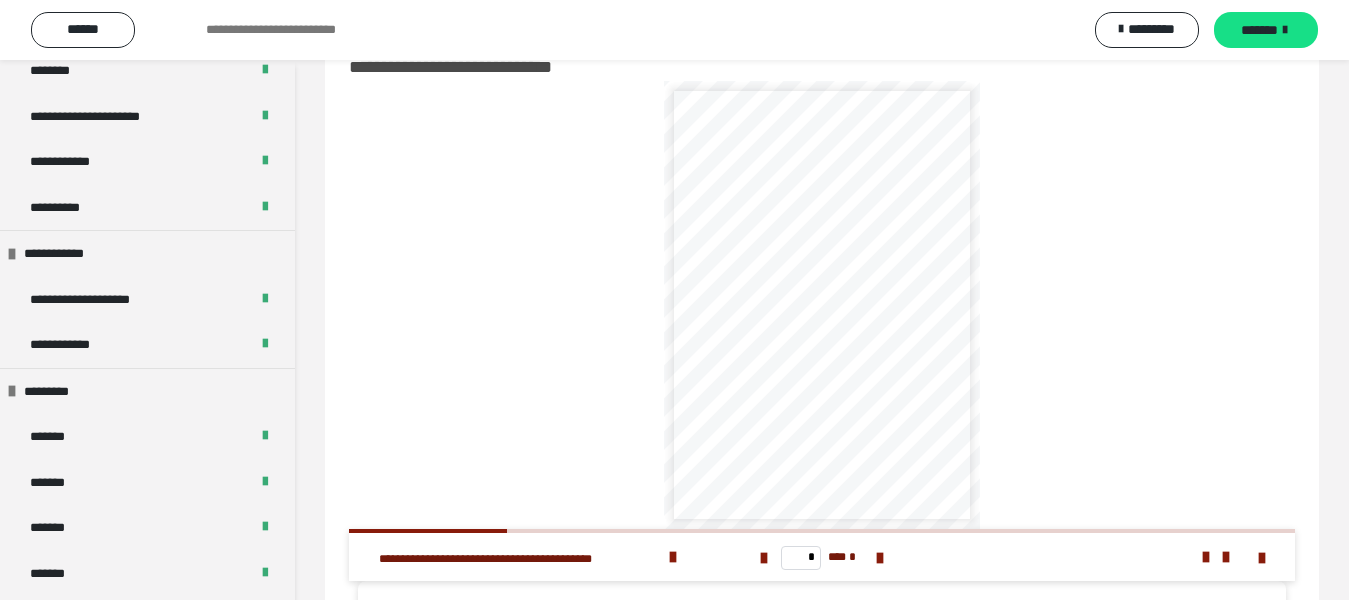 scroll, scrollTop: 359, scrollLeft: 0, axis: vertical 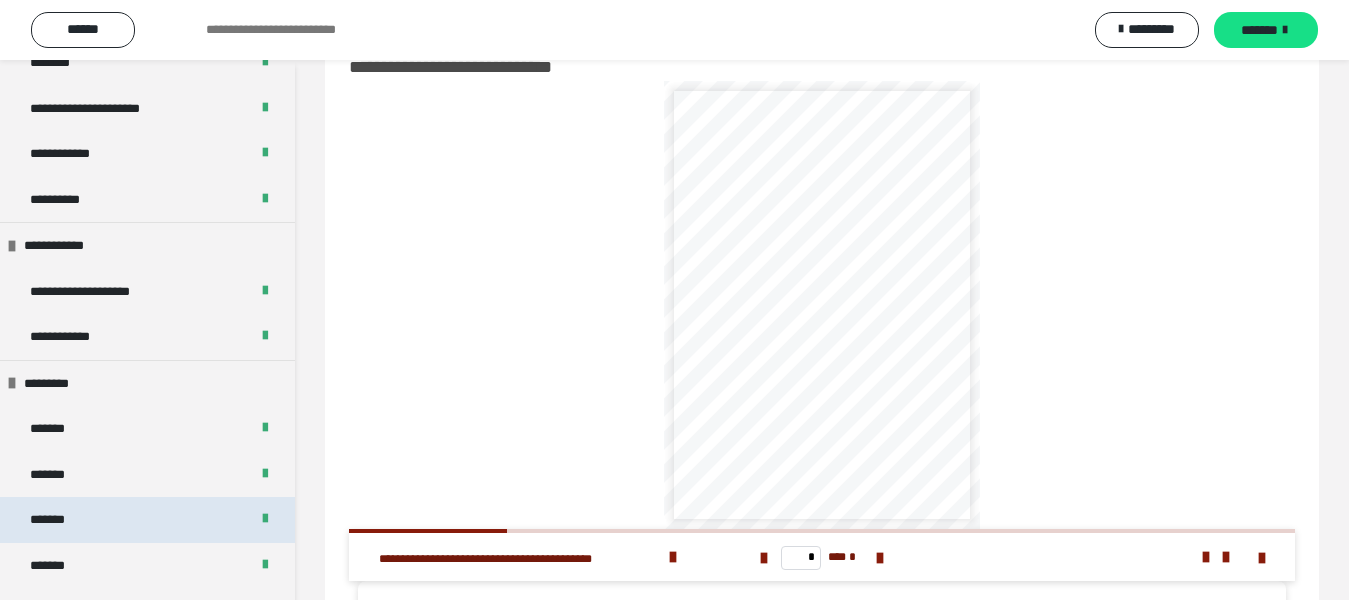 click on "*******" at bounding box center (147, 520) 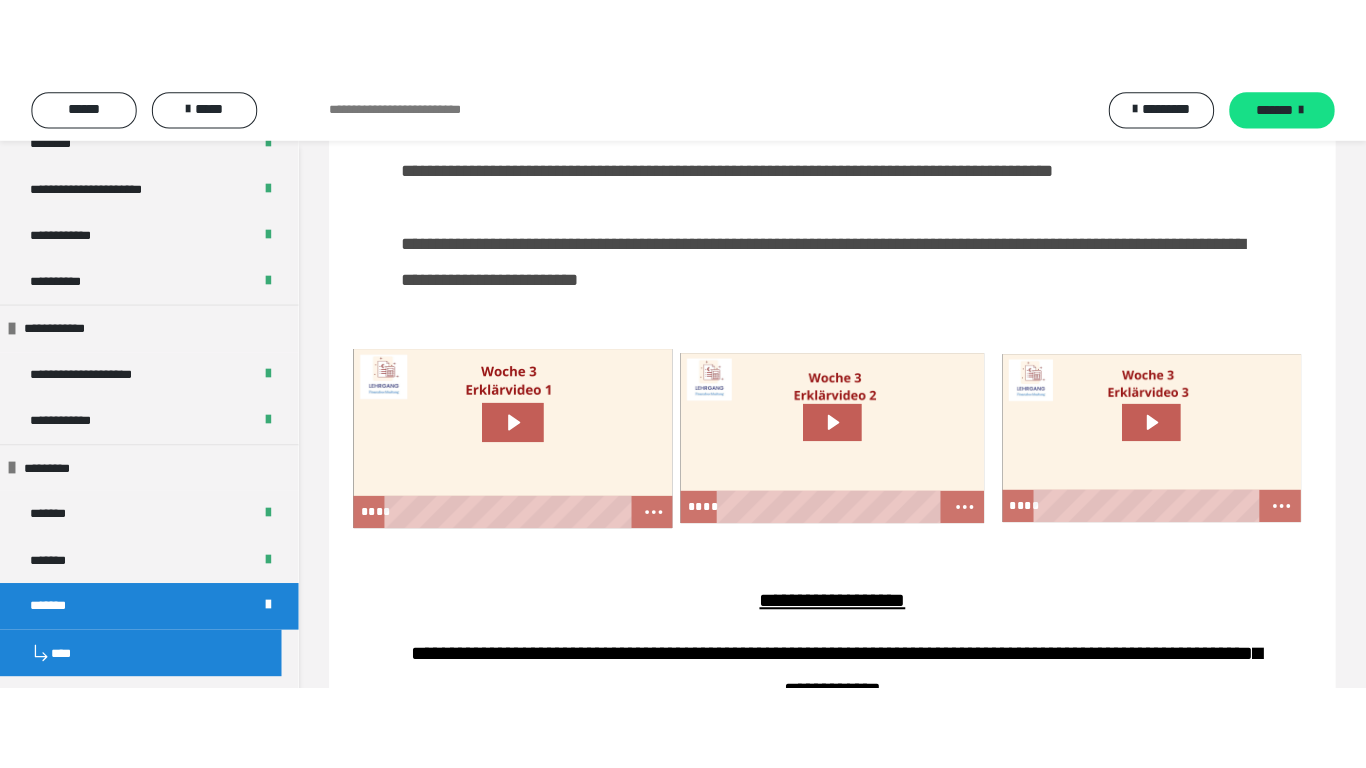 scroll, scrollTop: 1970, scrollLeft: 0, axis: vertical 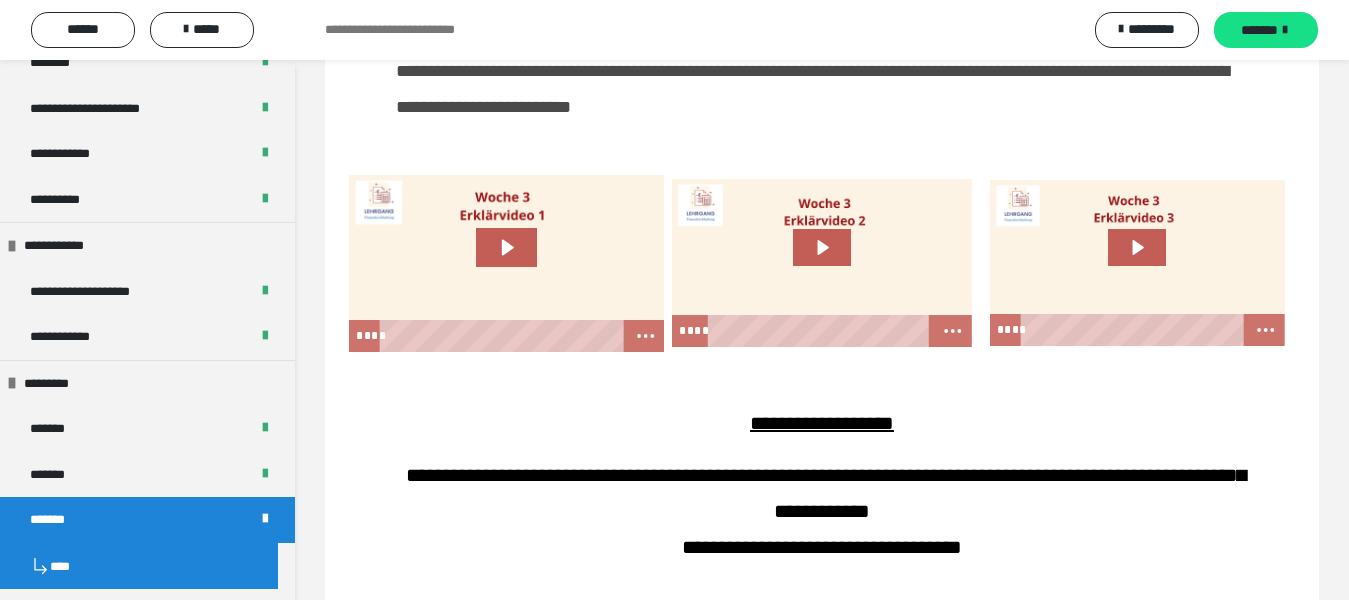 click at bounding box center [503, 336] 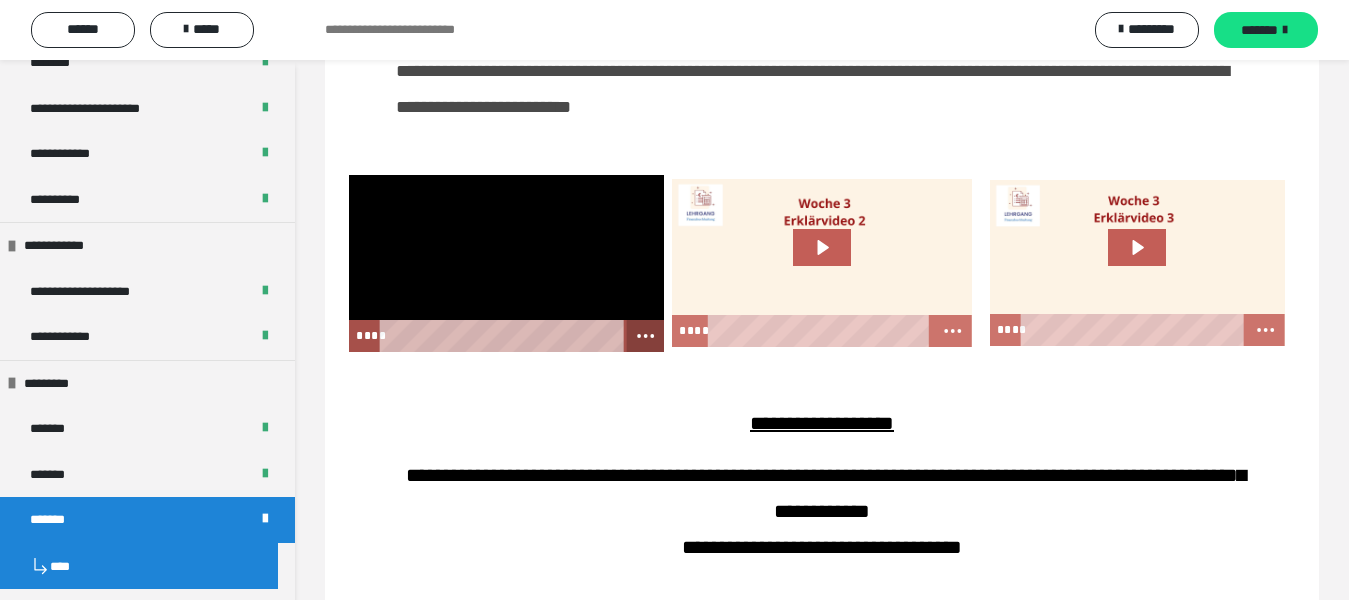 click 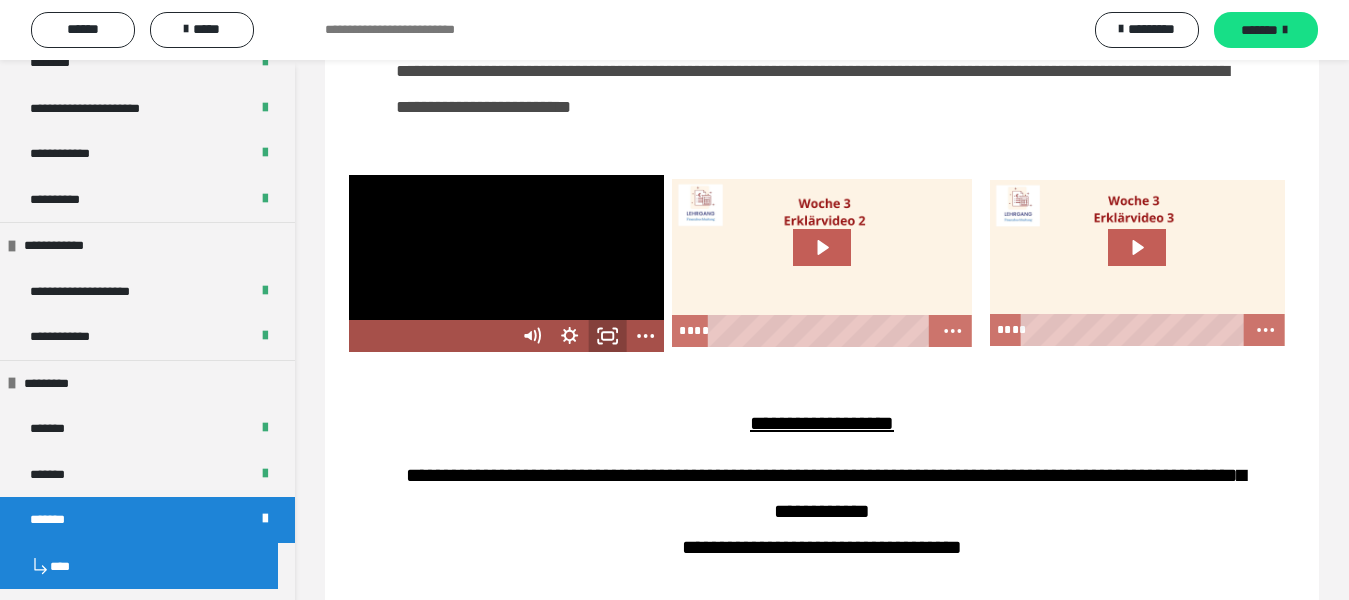 click 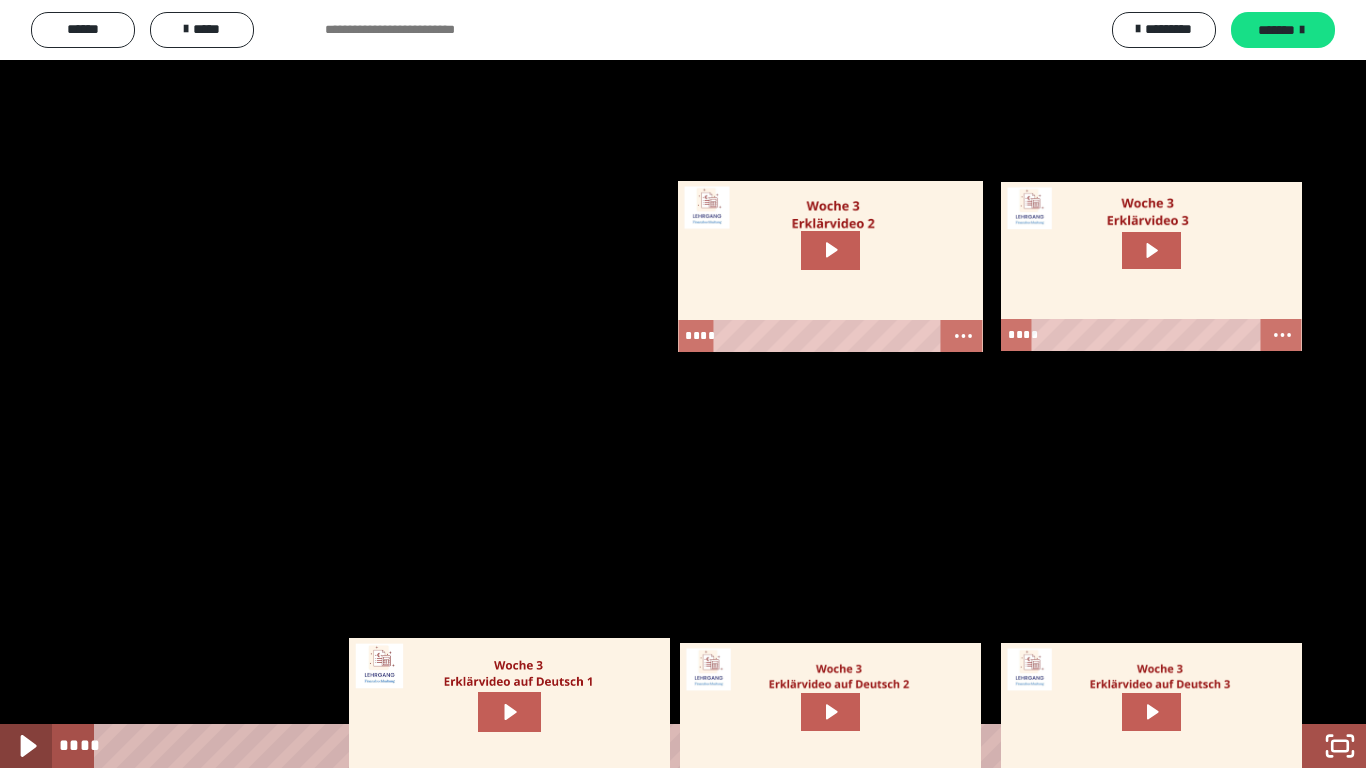 click 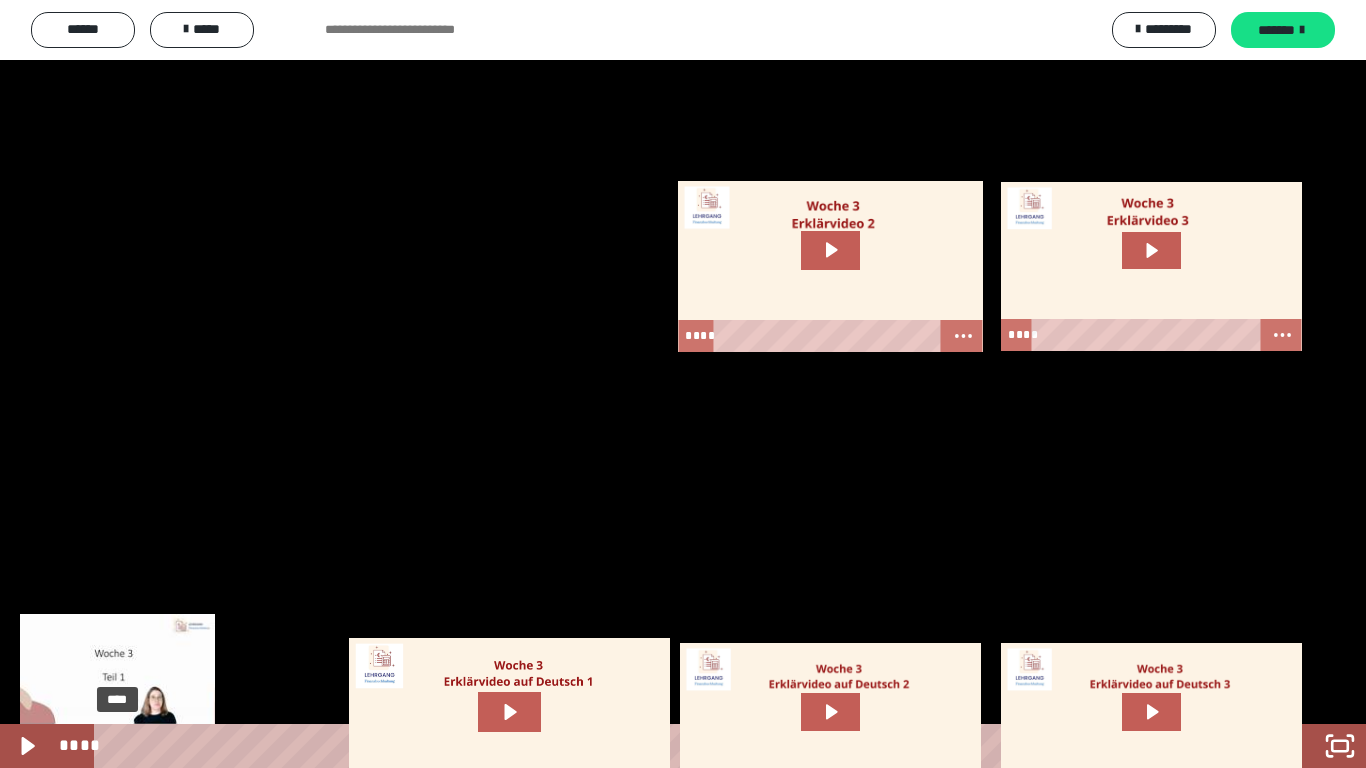 click on "****" at bounding box center (655, 746) 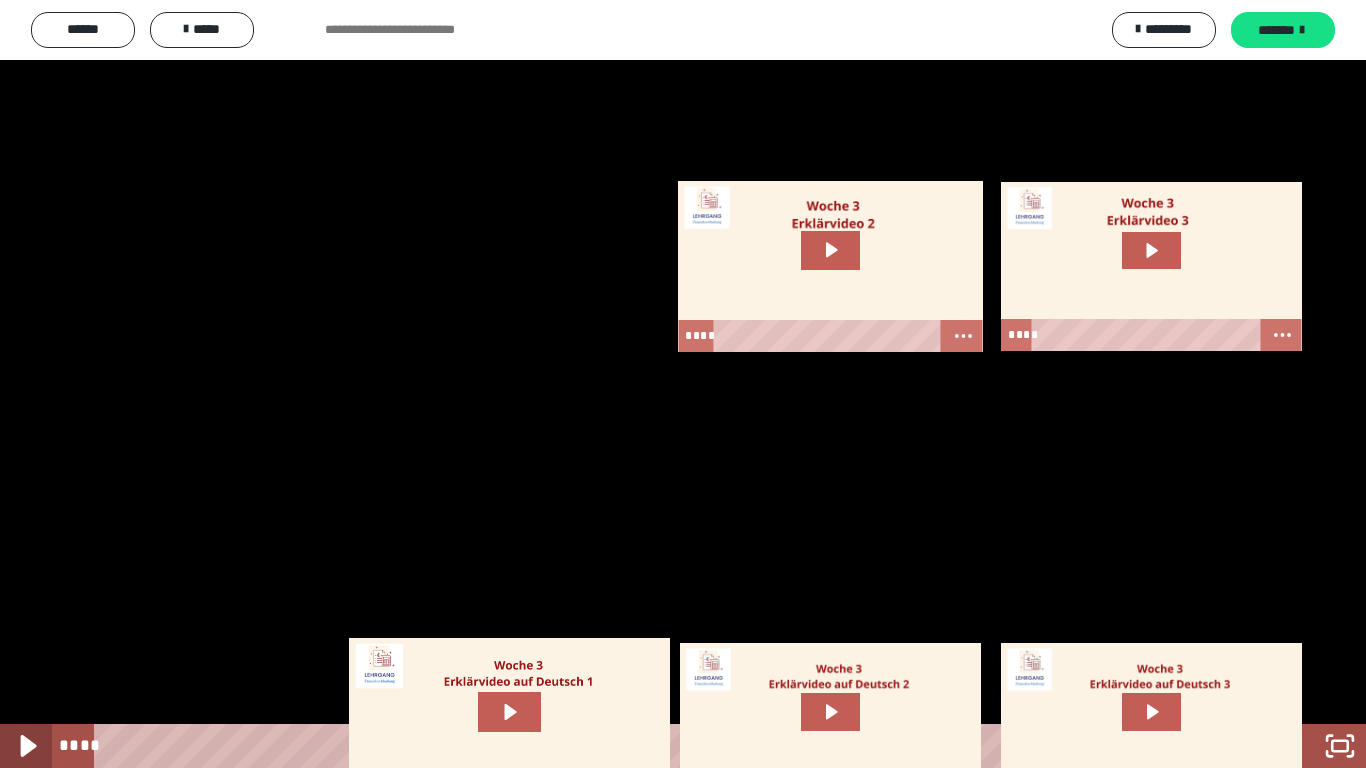 click 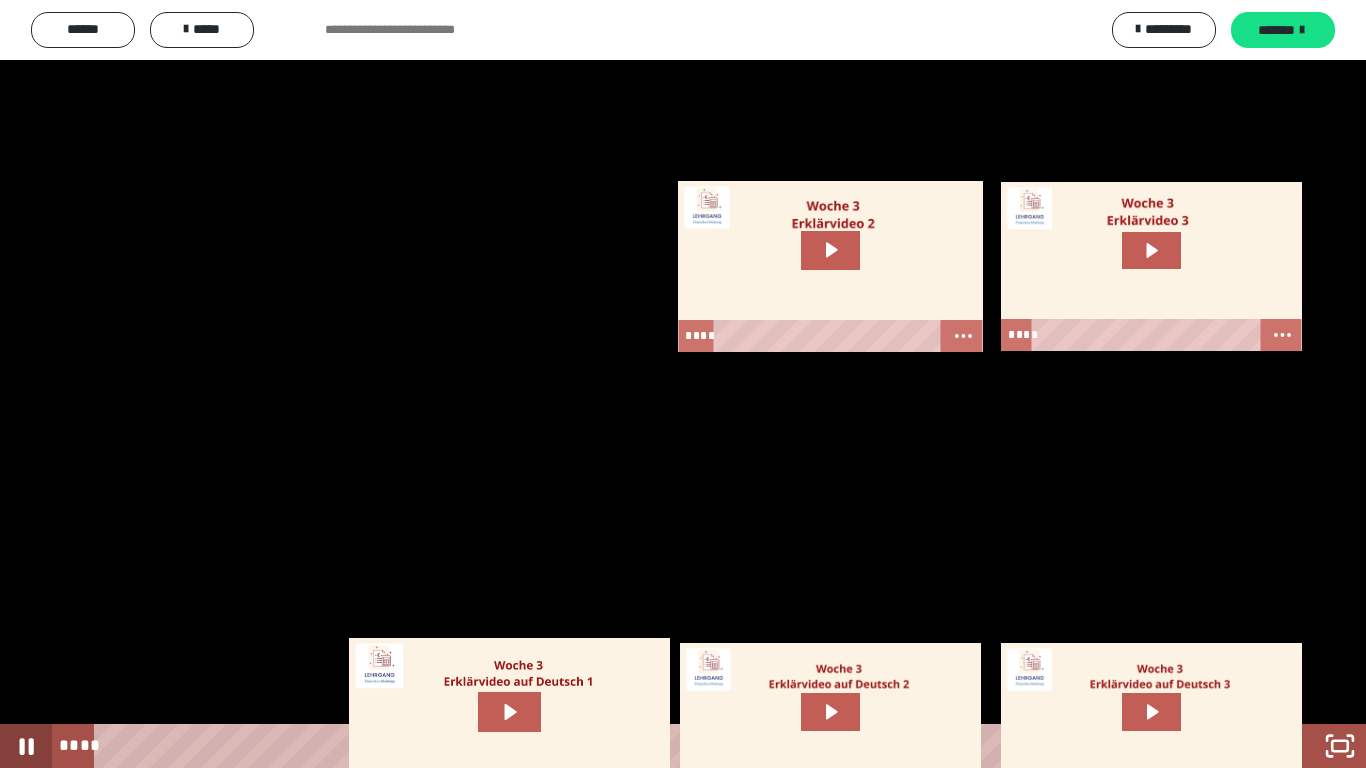 click 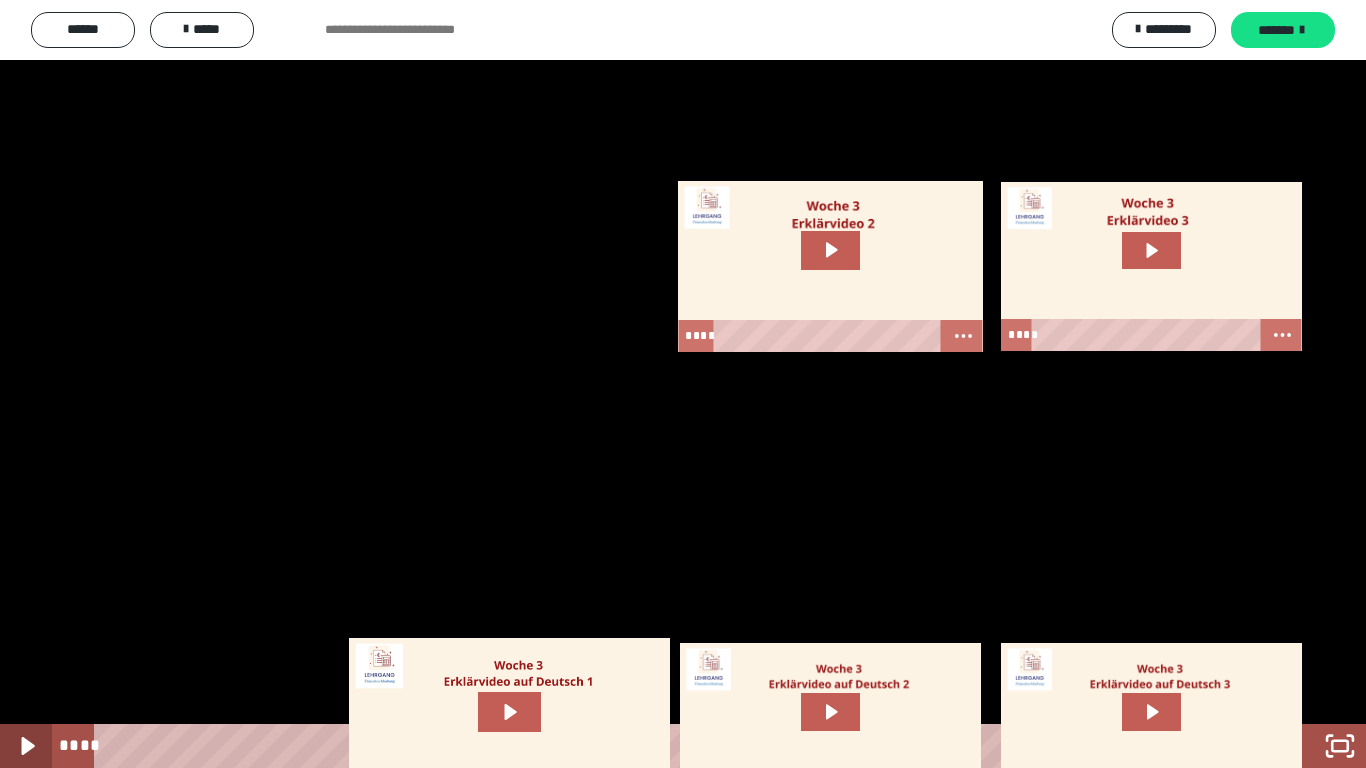 click 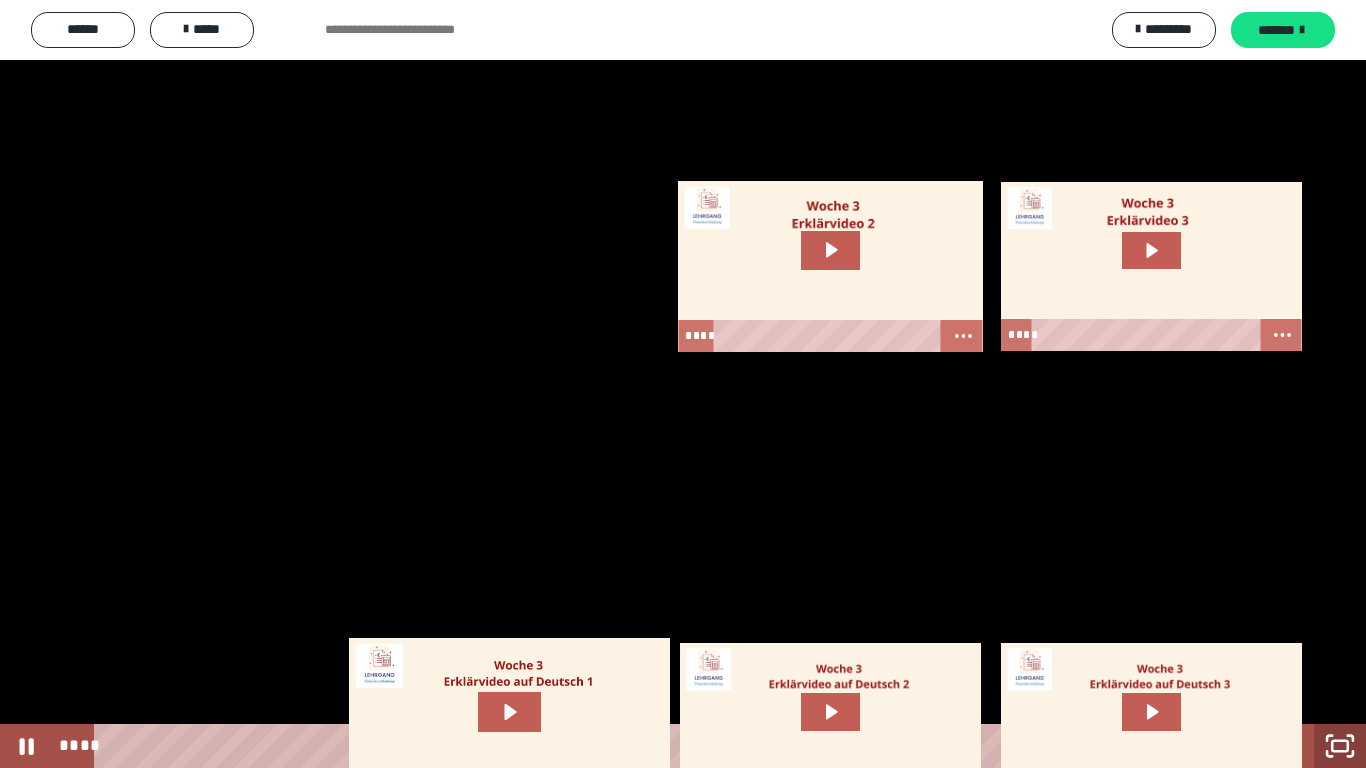 drag, startPoint x: 1338, startPoint y: 739, endPoint x: 1117, endPoint y: 587, distance: 268.22565 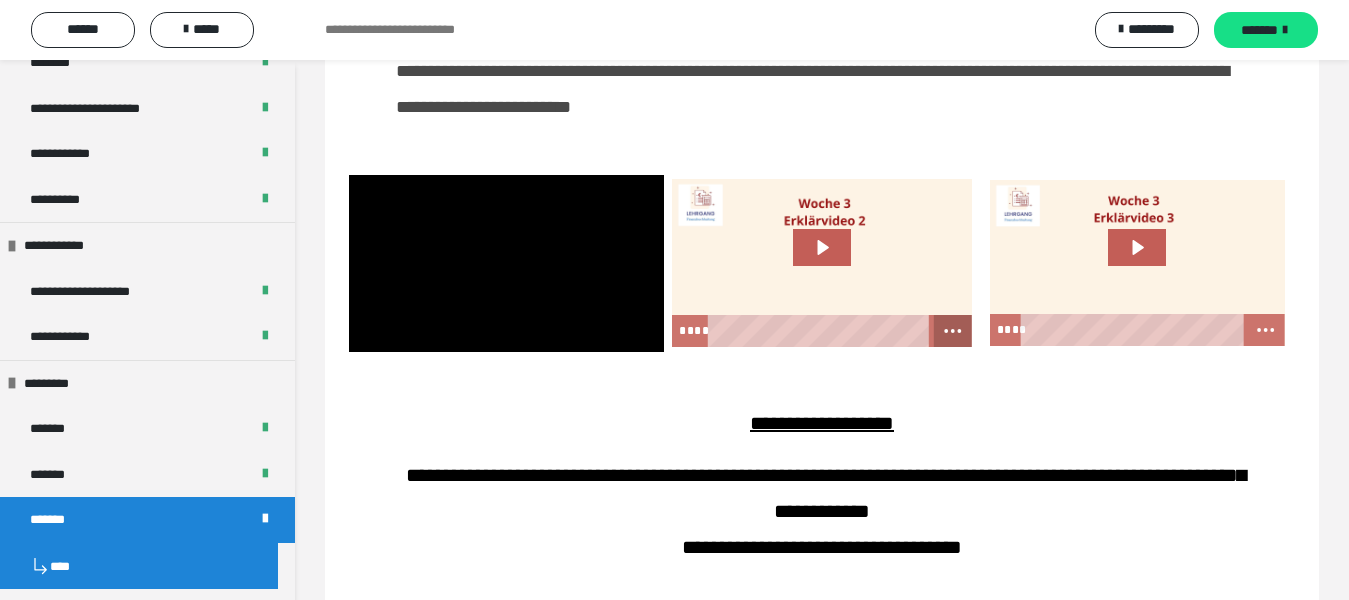 click 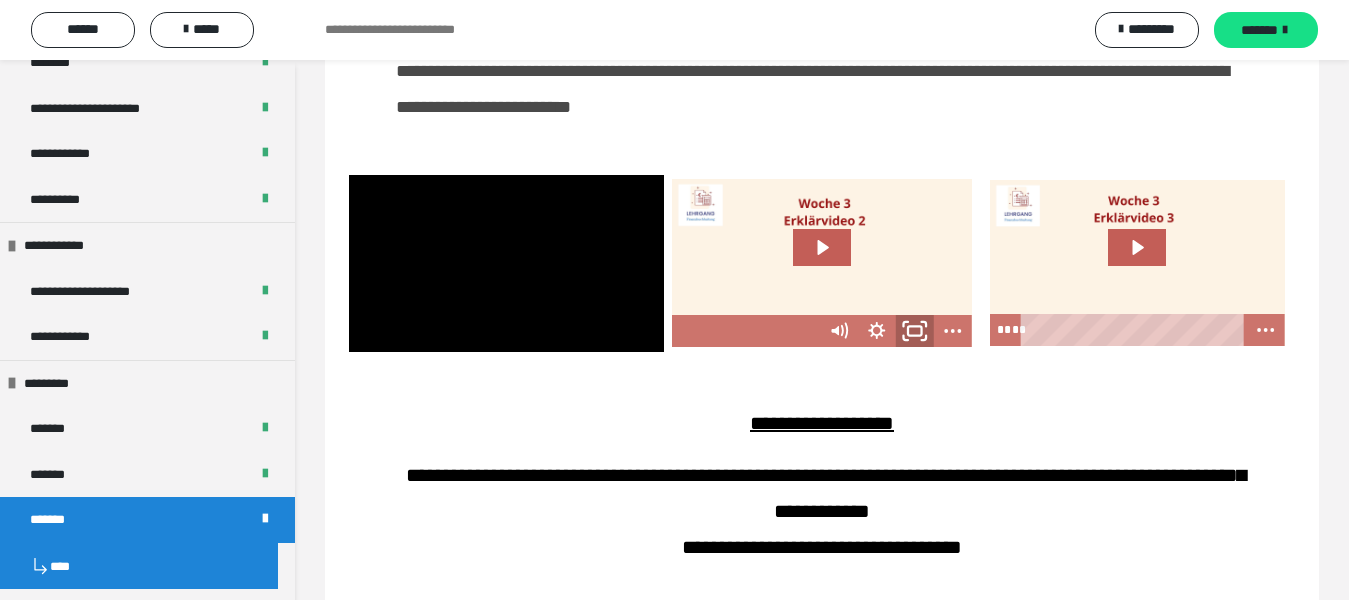 click 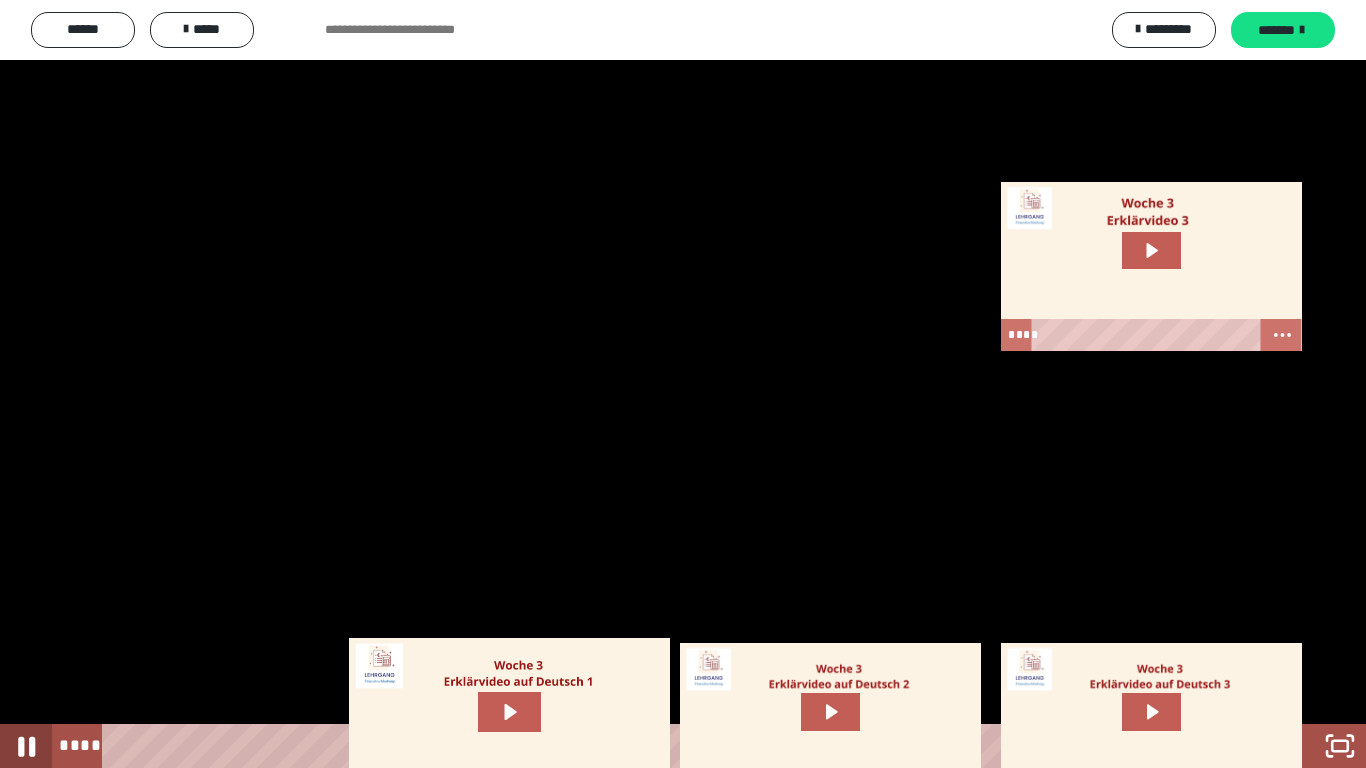 click 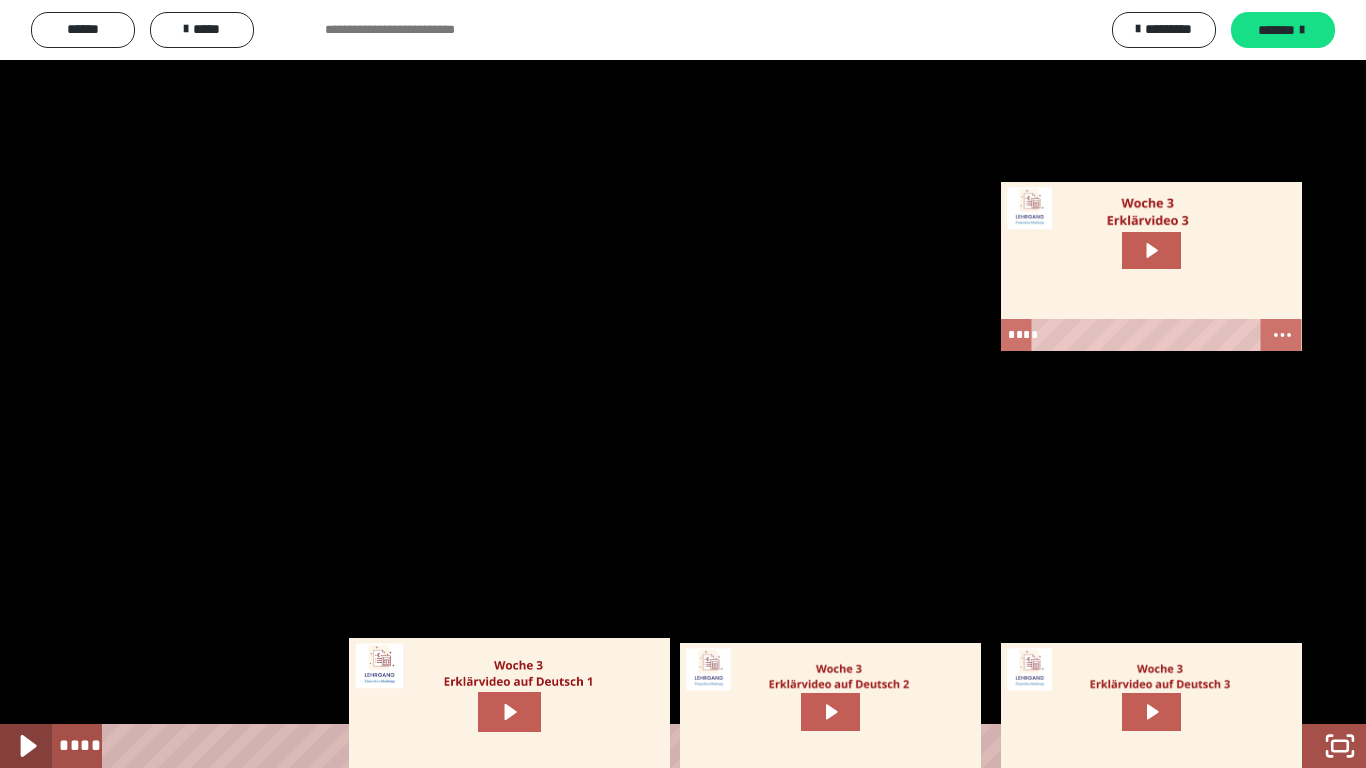 click 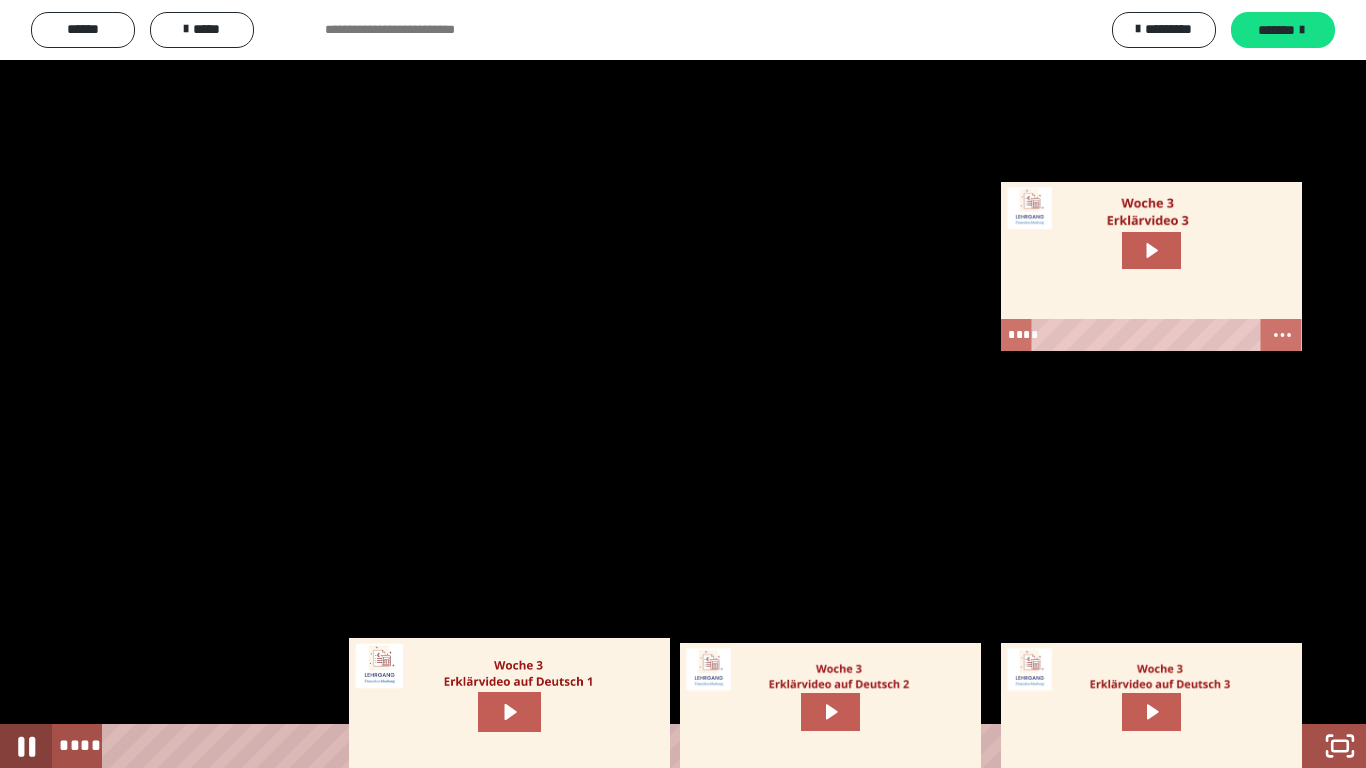 click 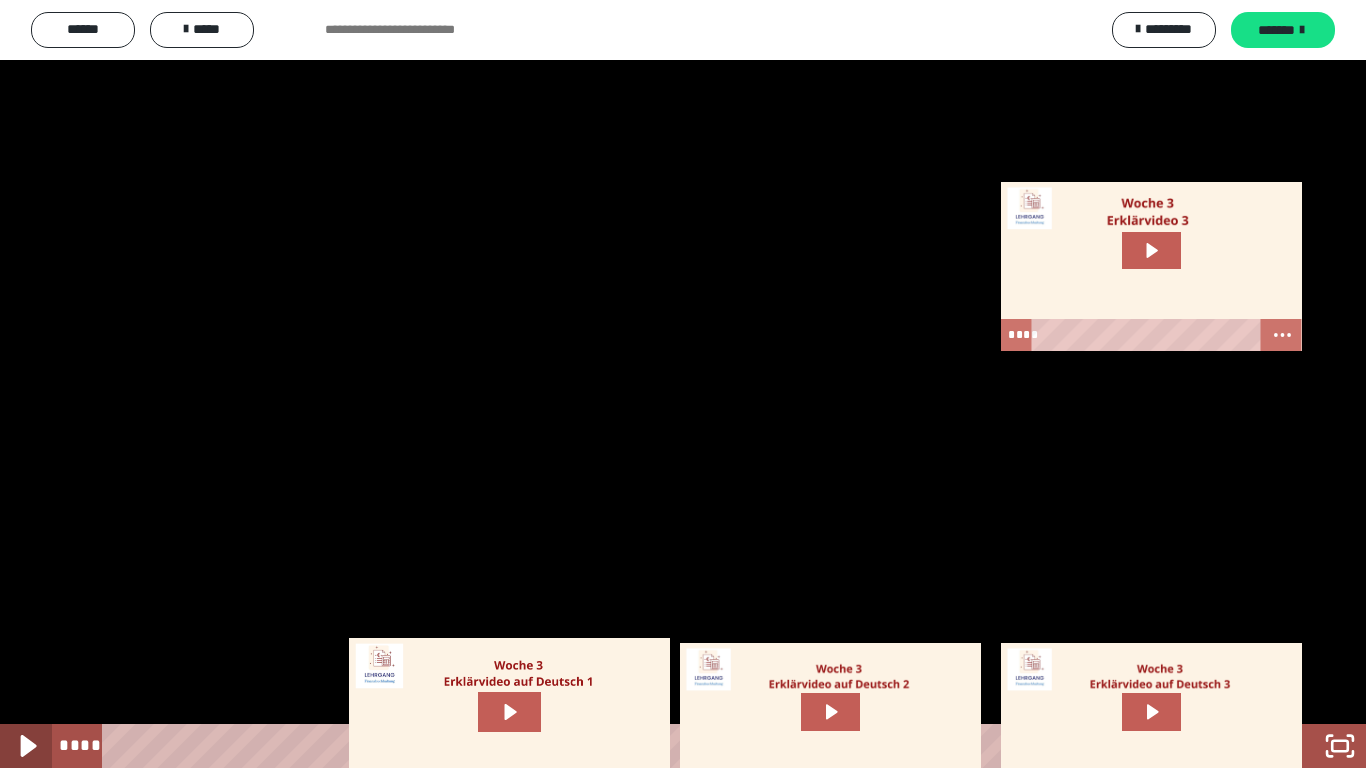 click 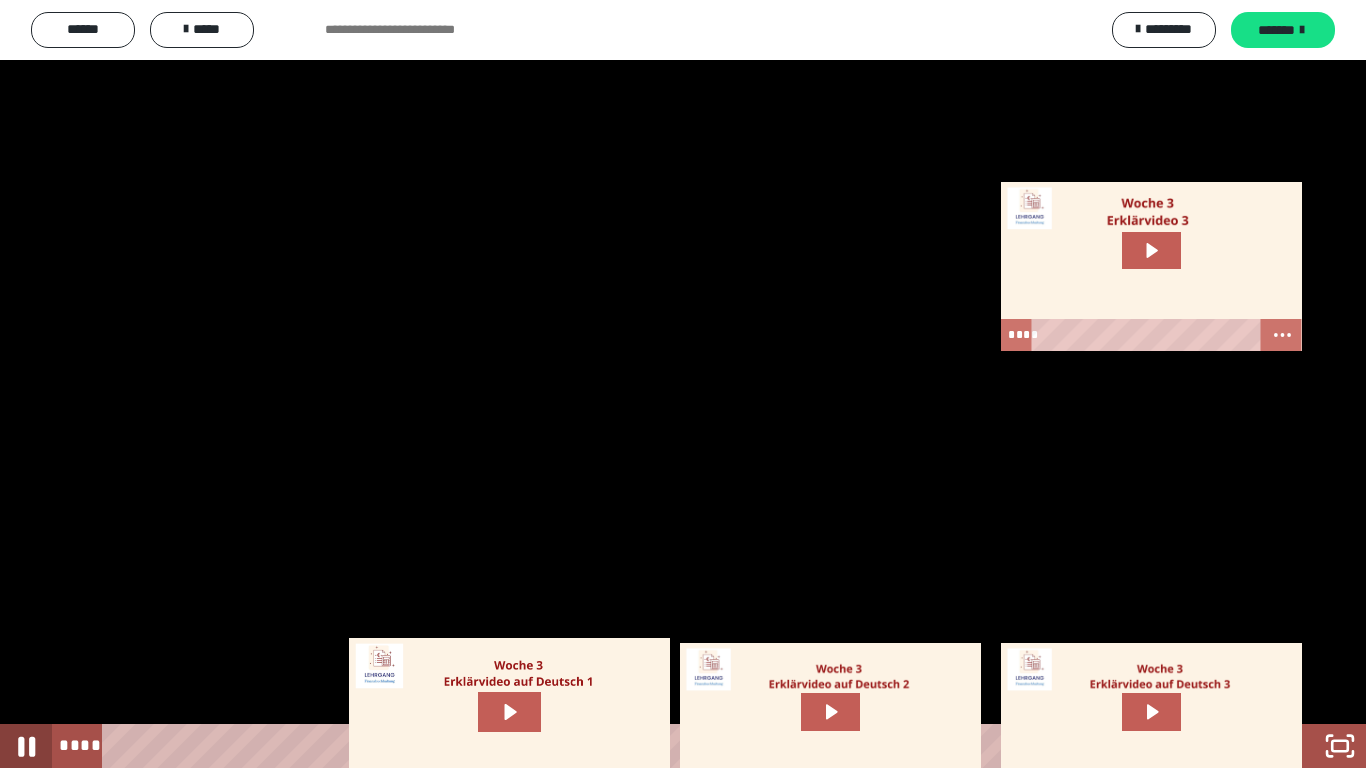 click 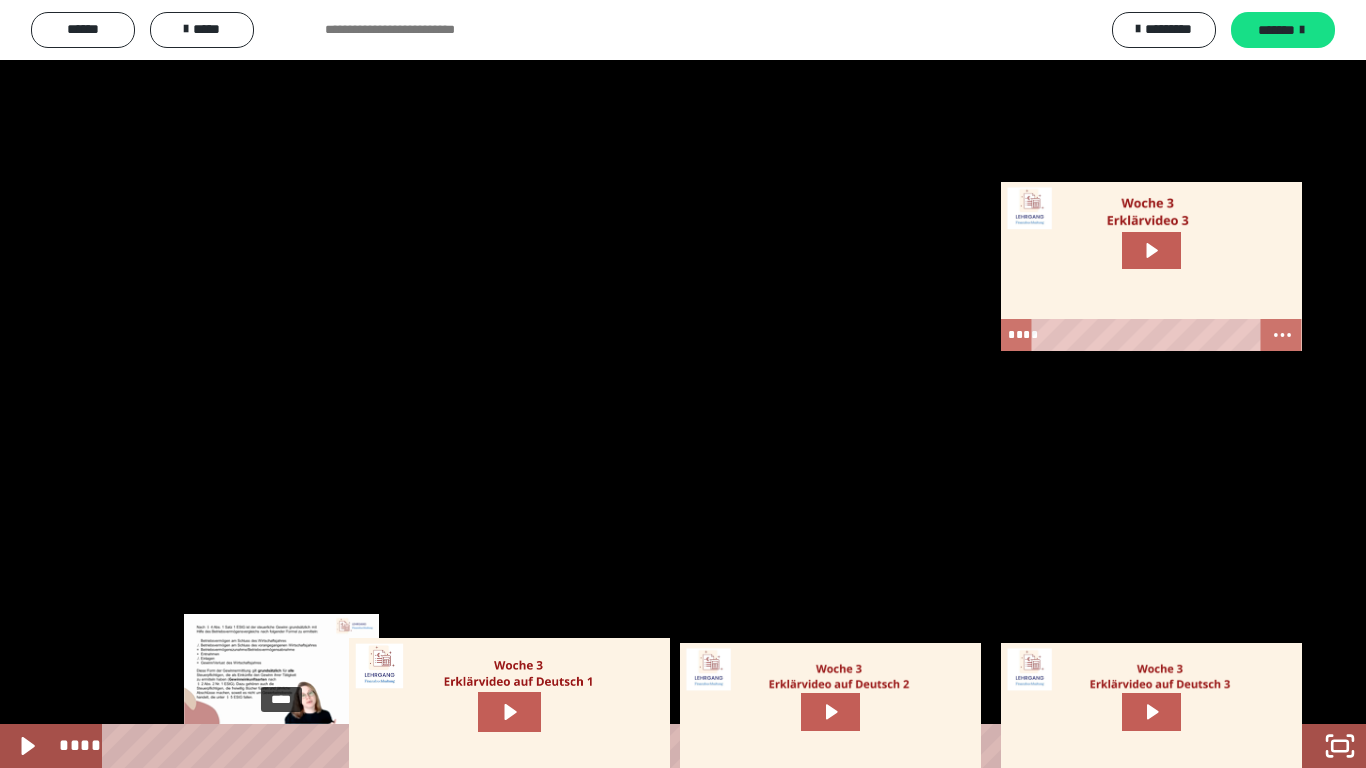 click on "****" at bounding box center [659, 746] 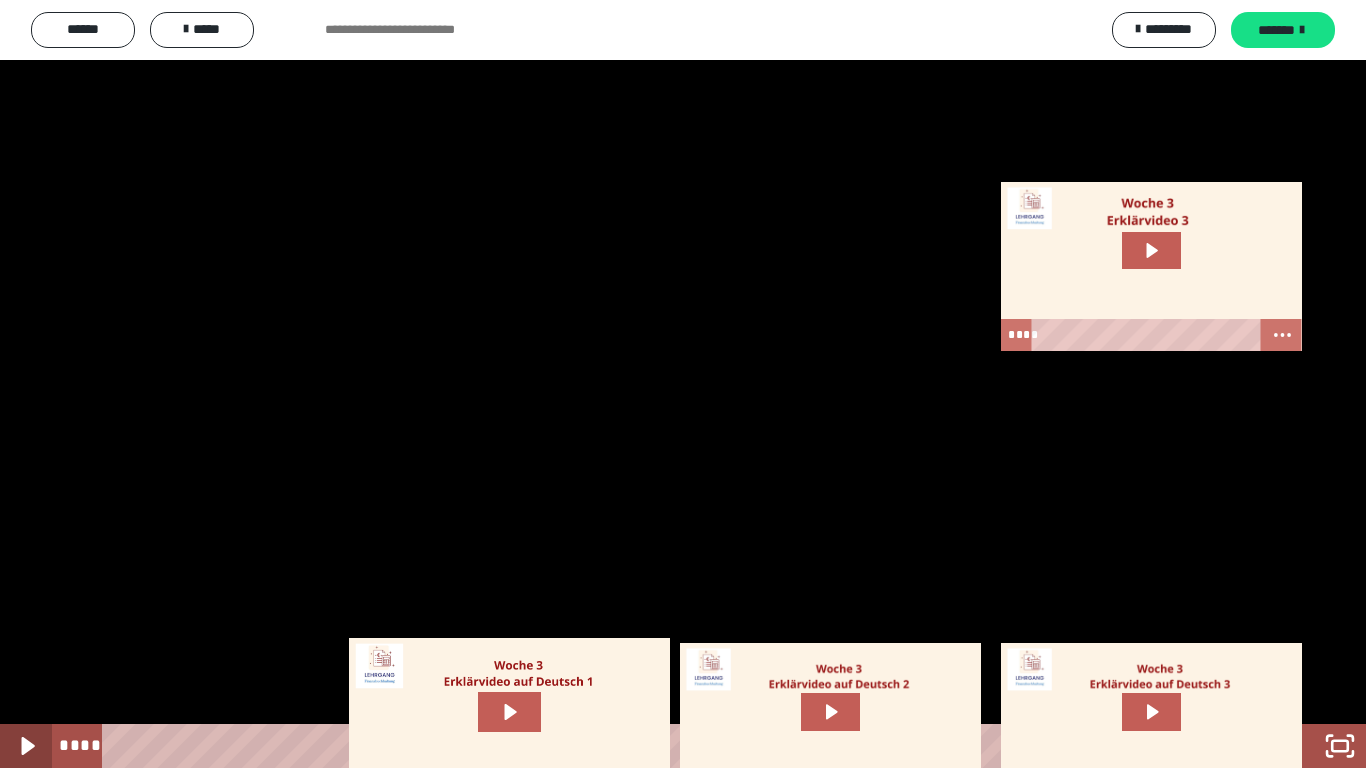 click 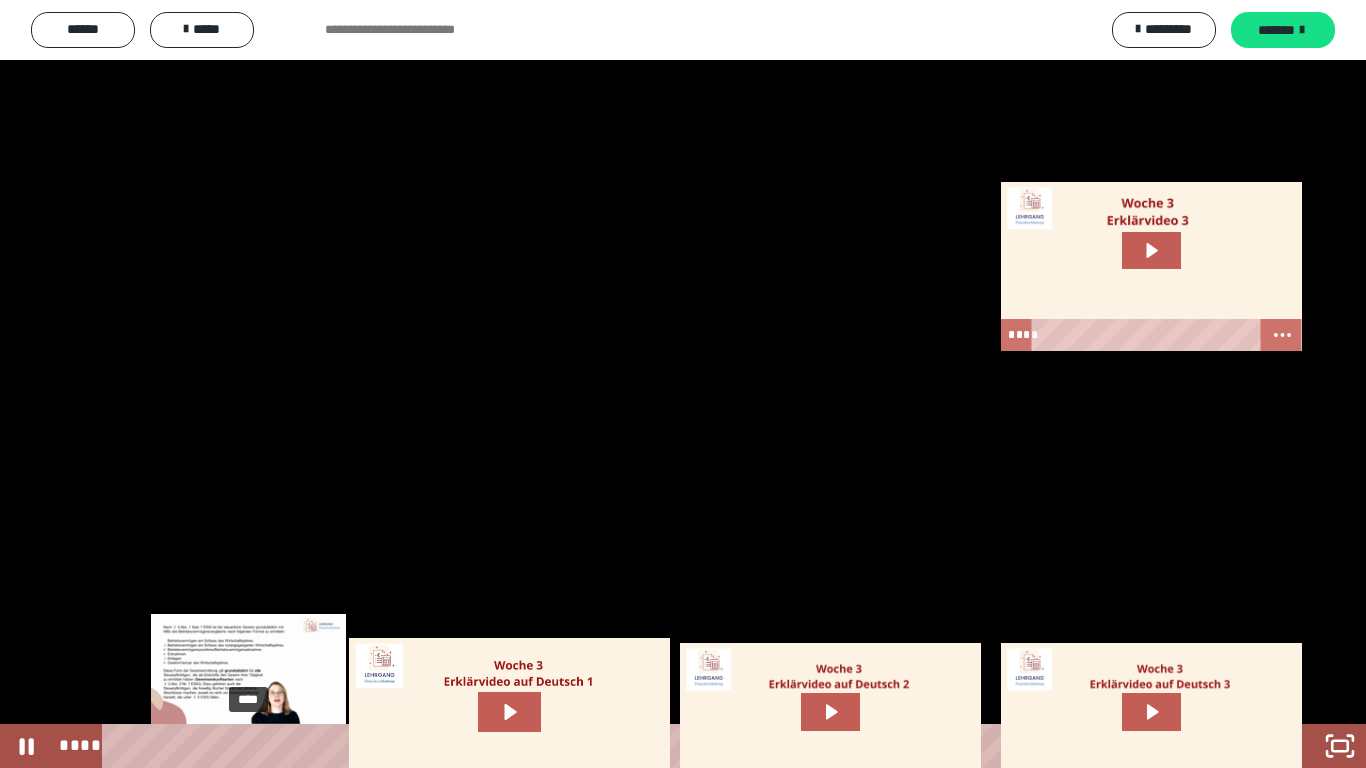 click on "****" at bounding box center [659, 746] 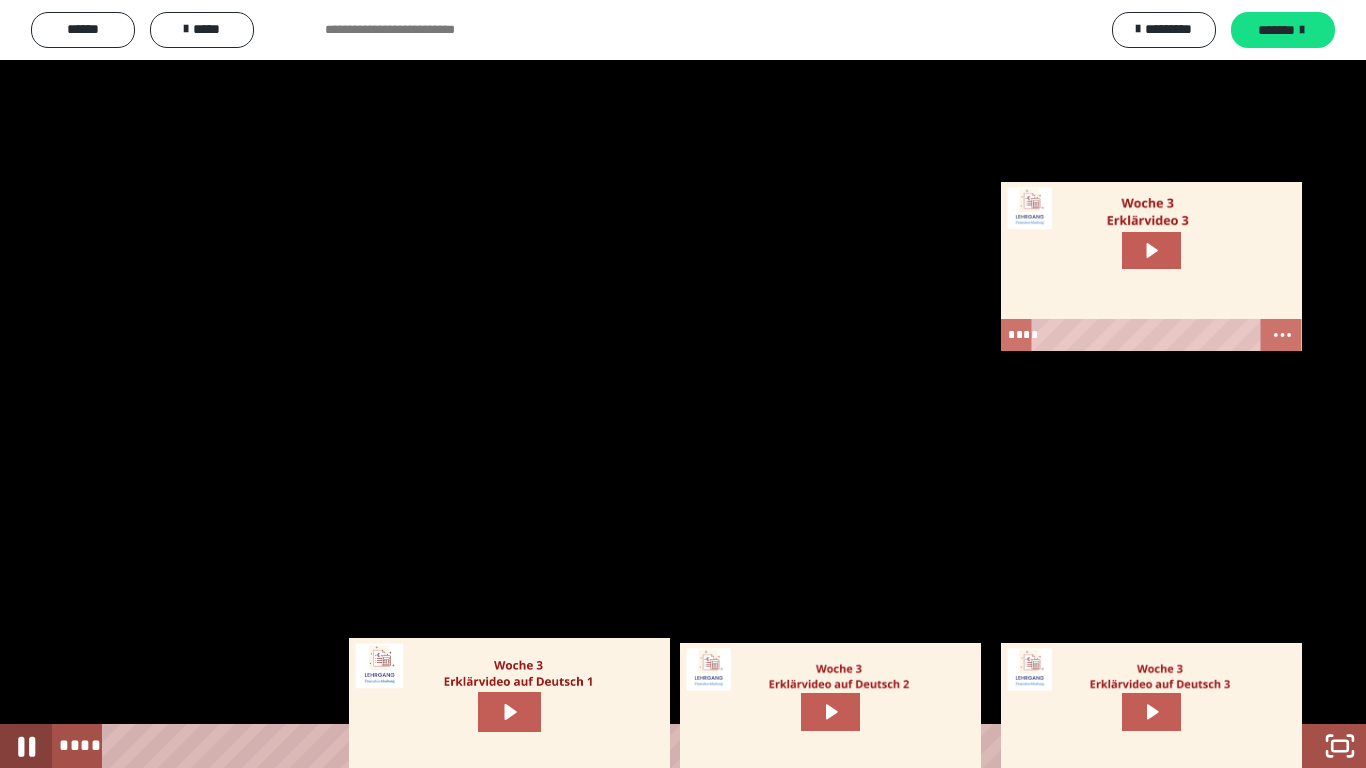 click 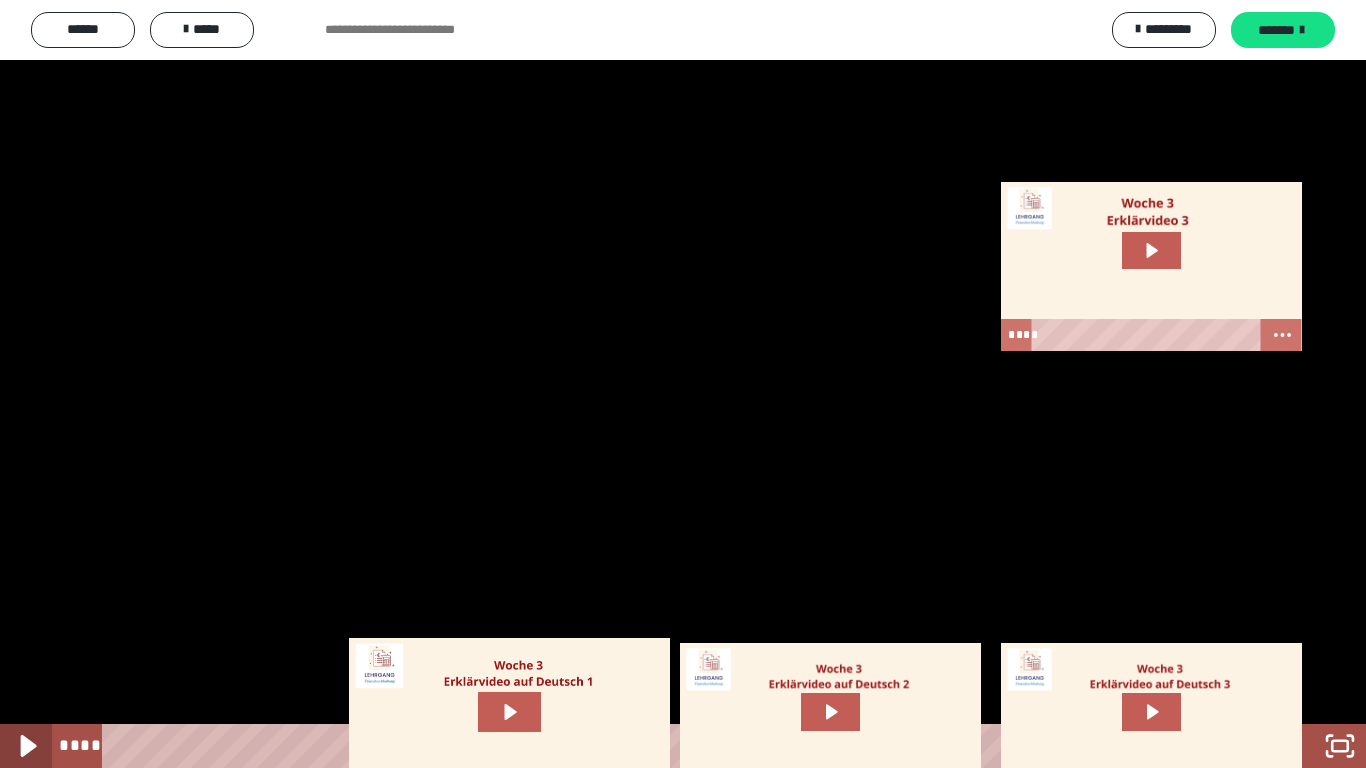 click 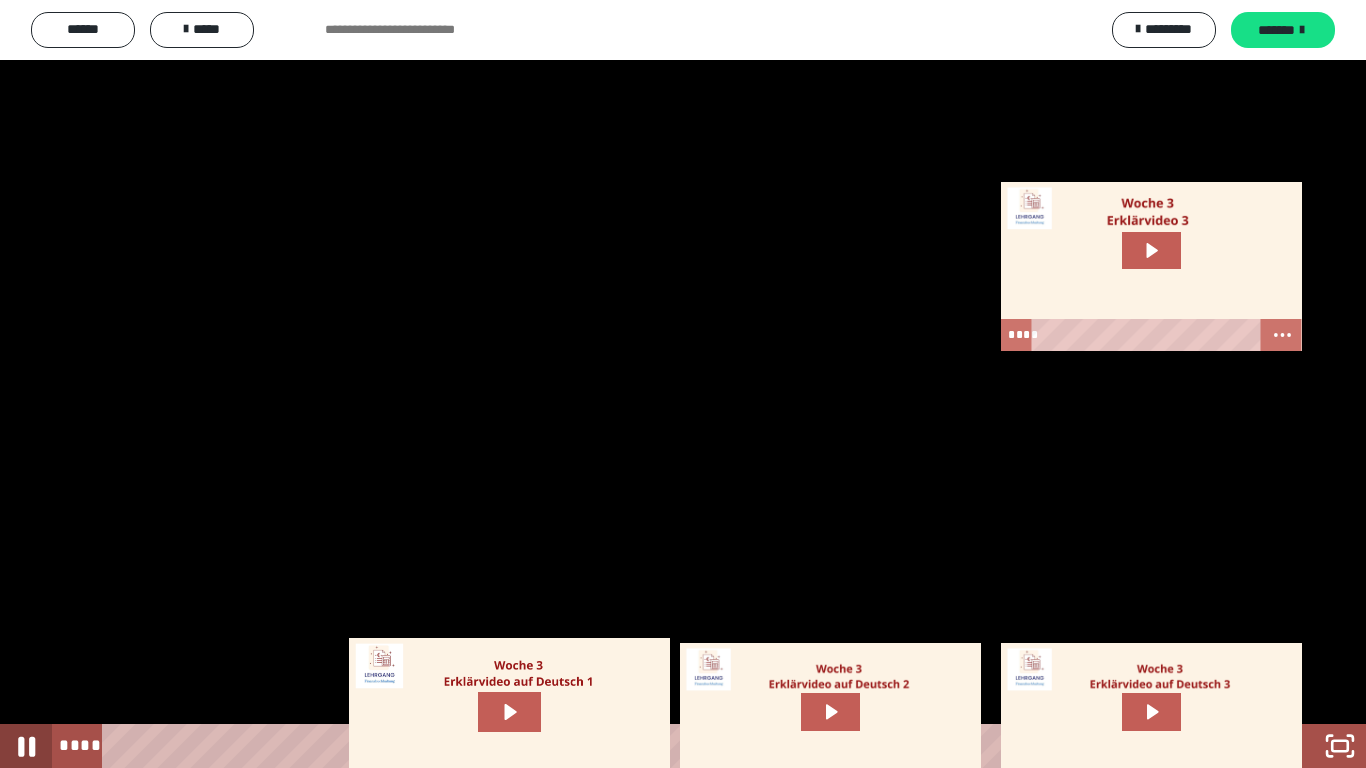 click 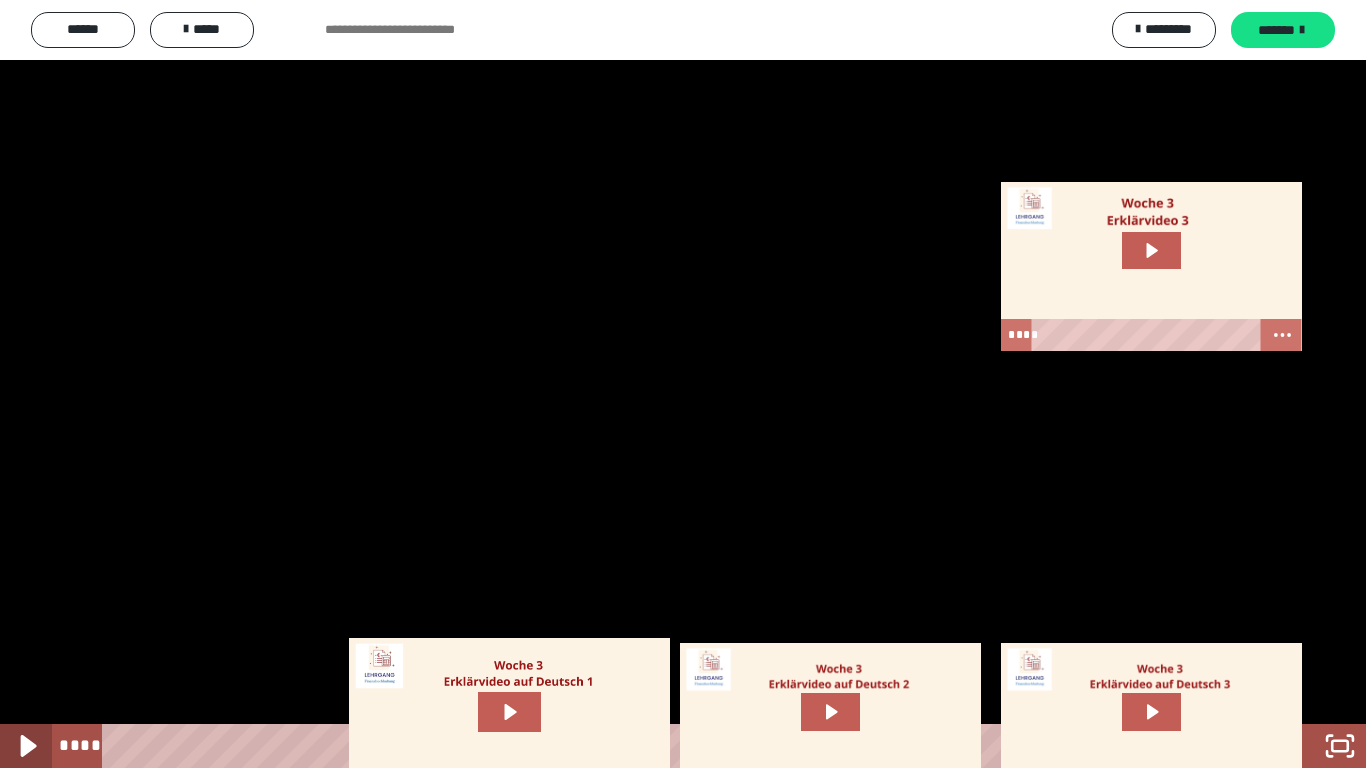 click 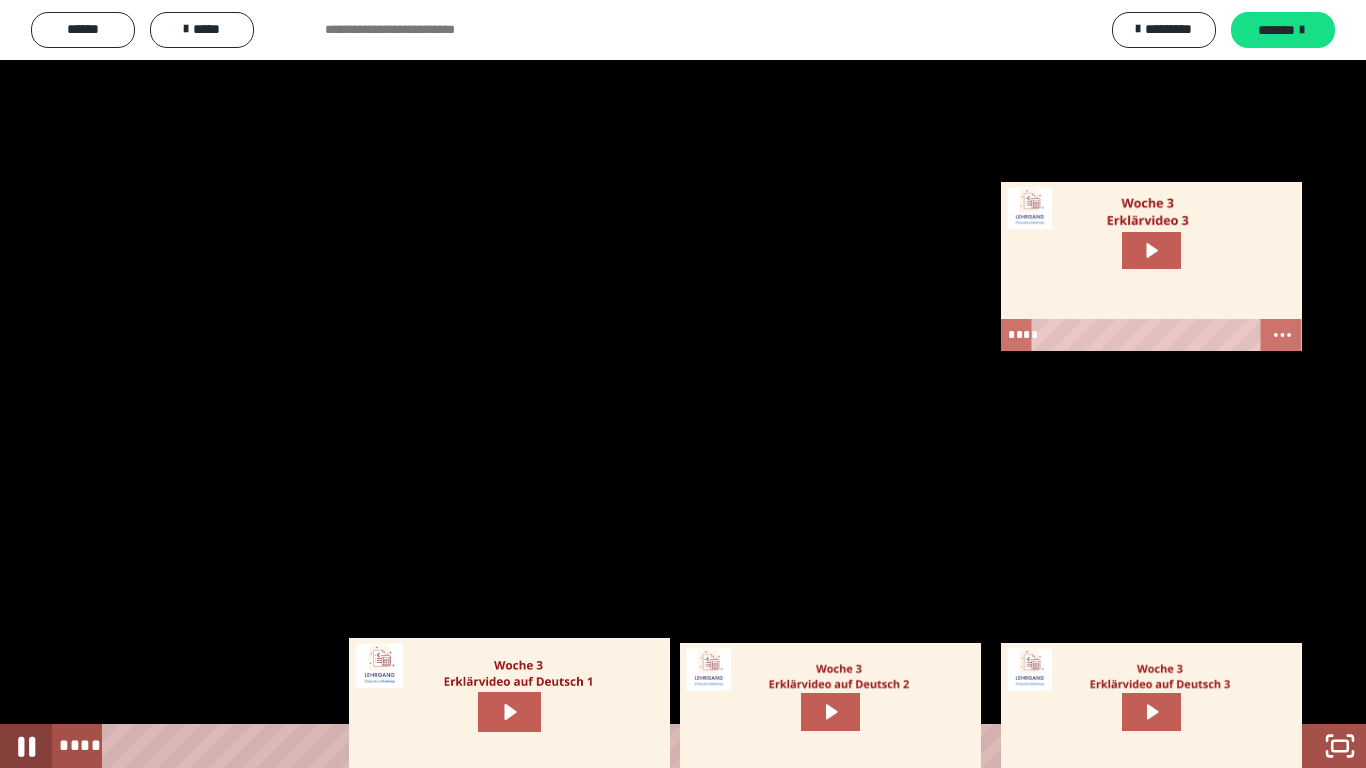 click 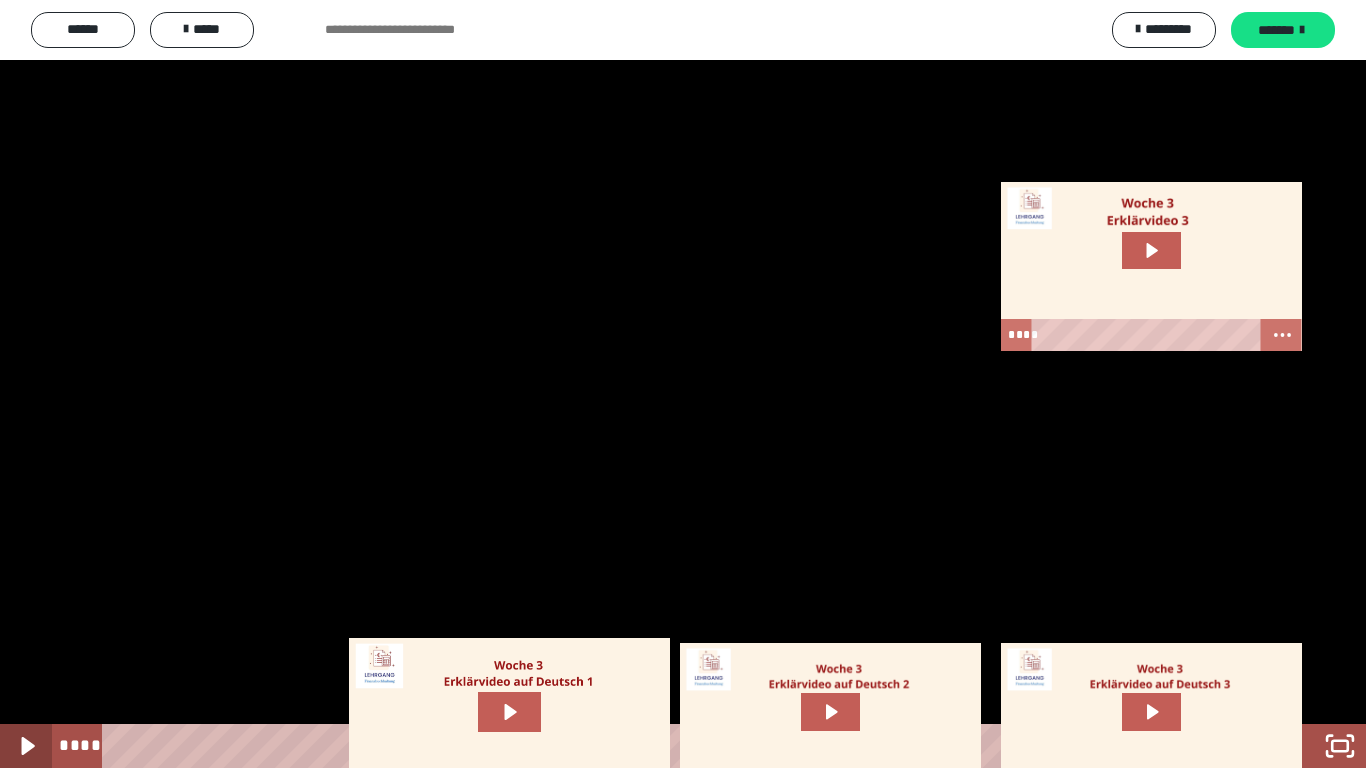 click 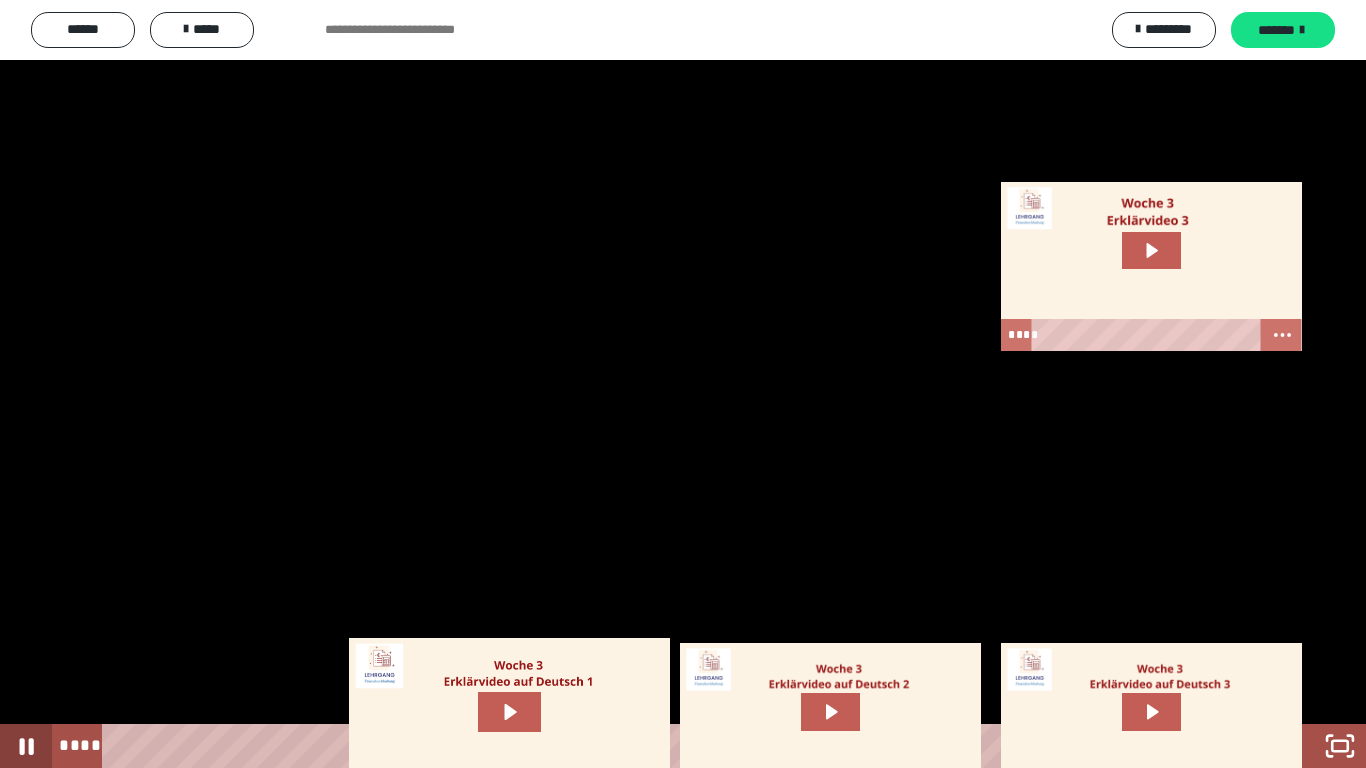 click 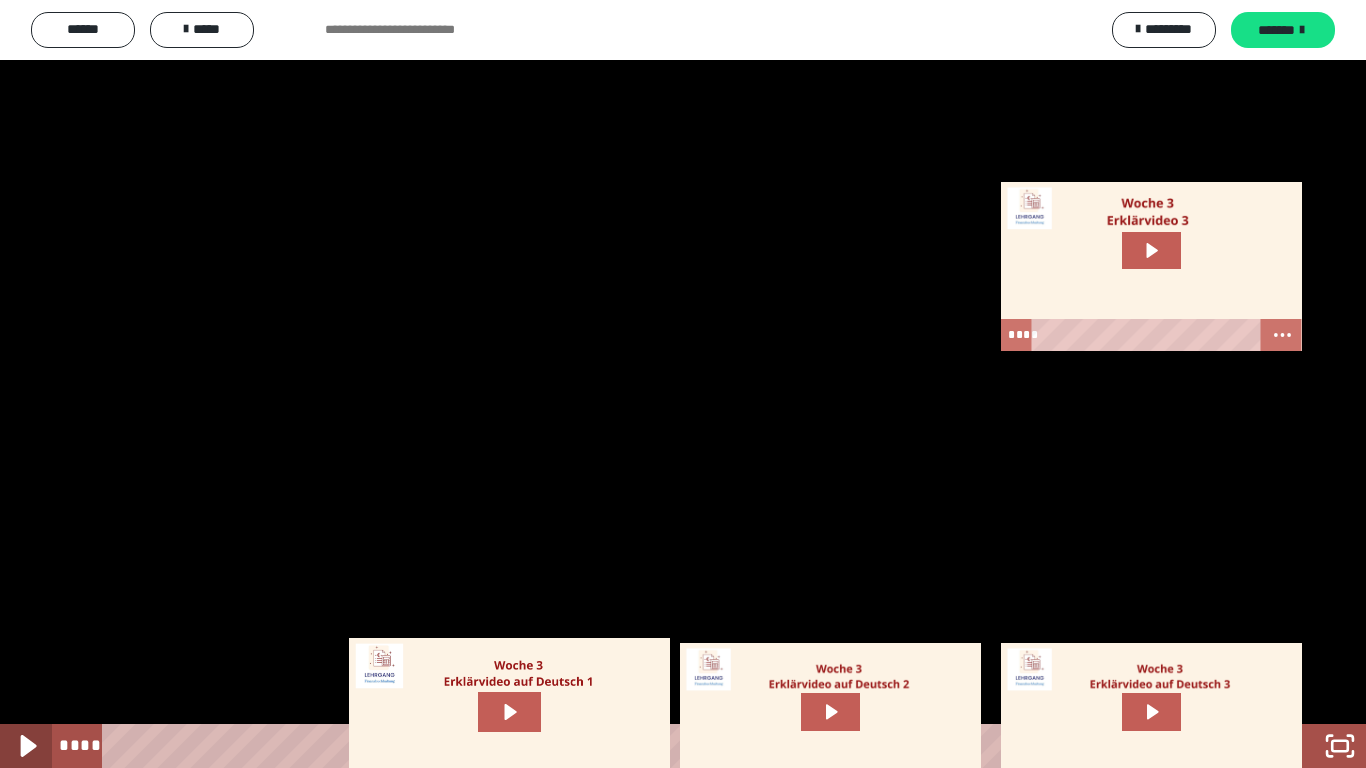 click 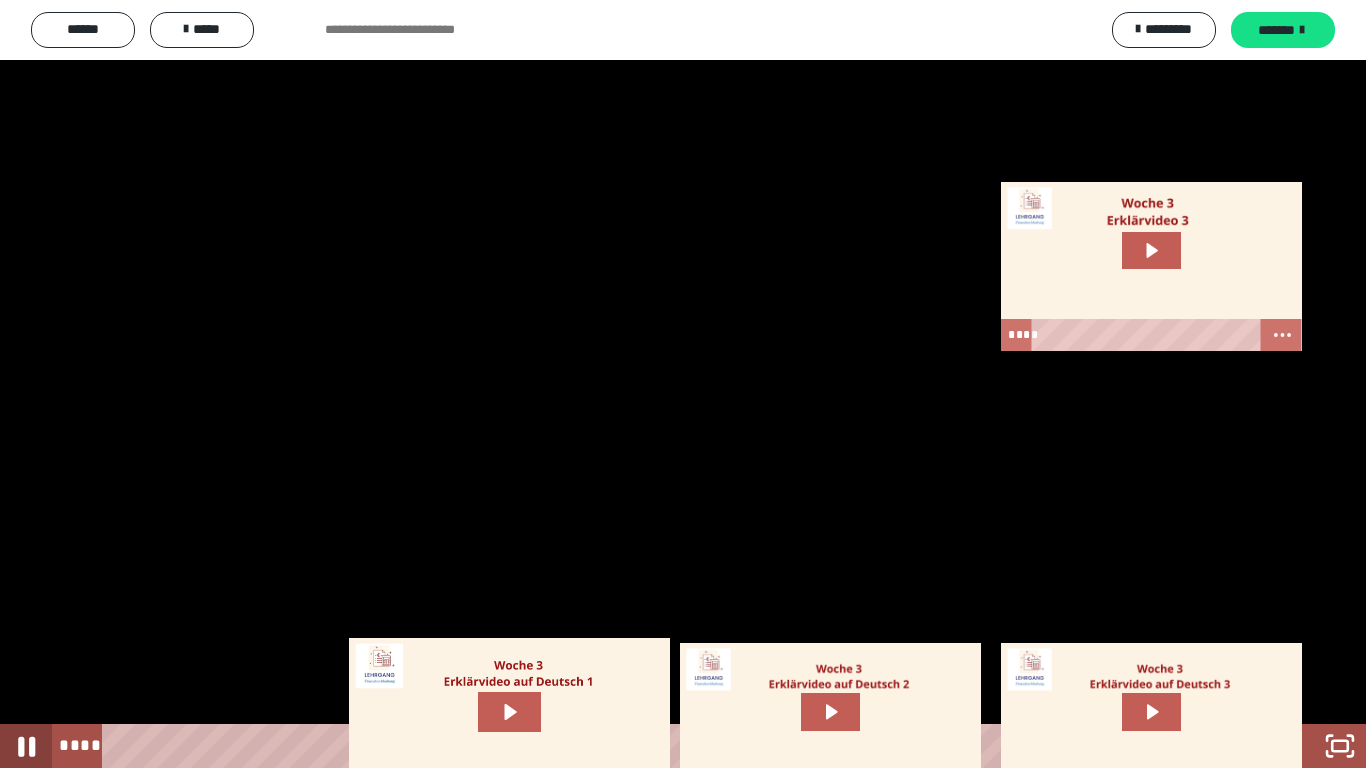 click 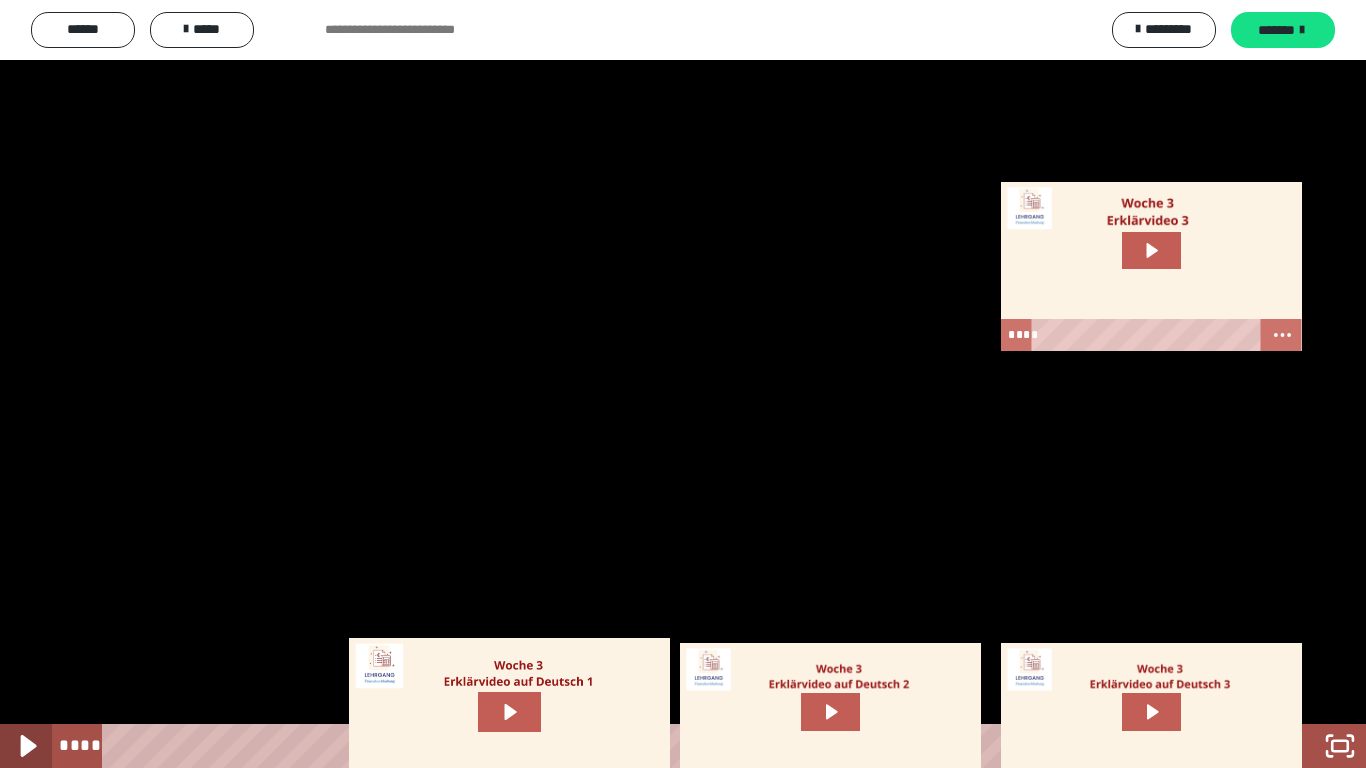 click 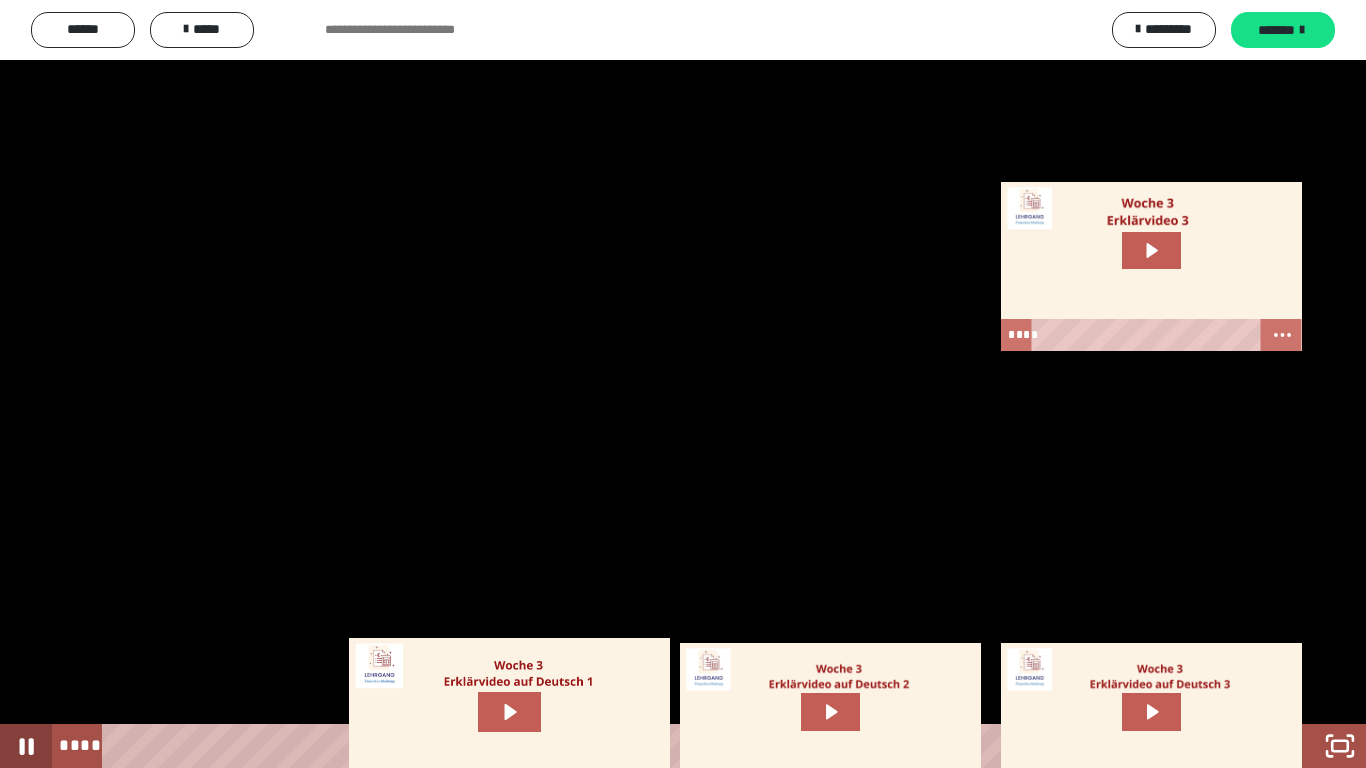 click 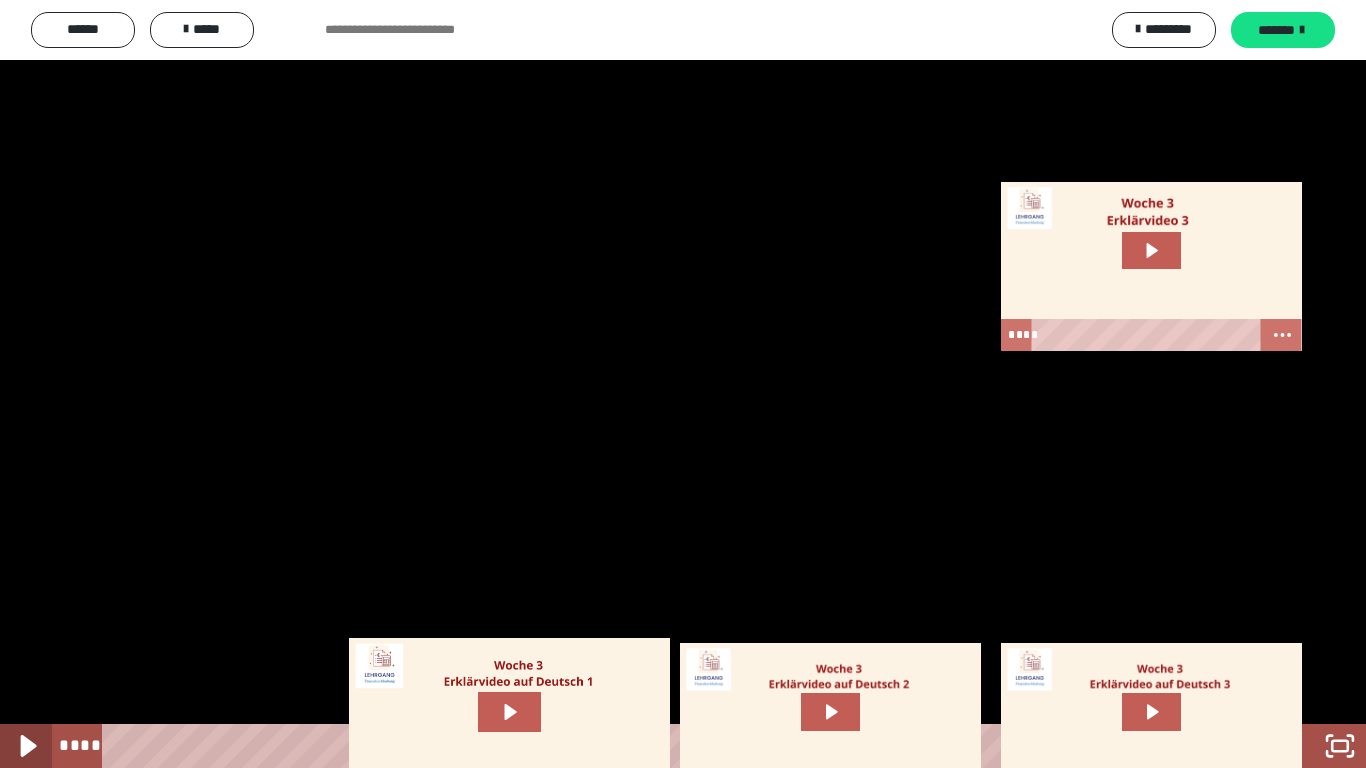 click 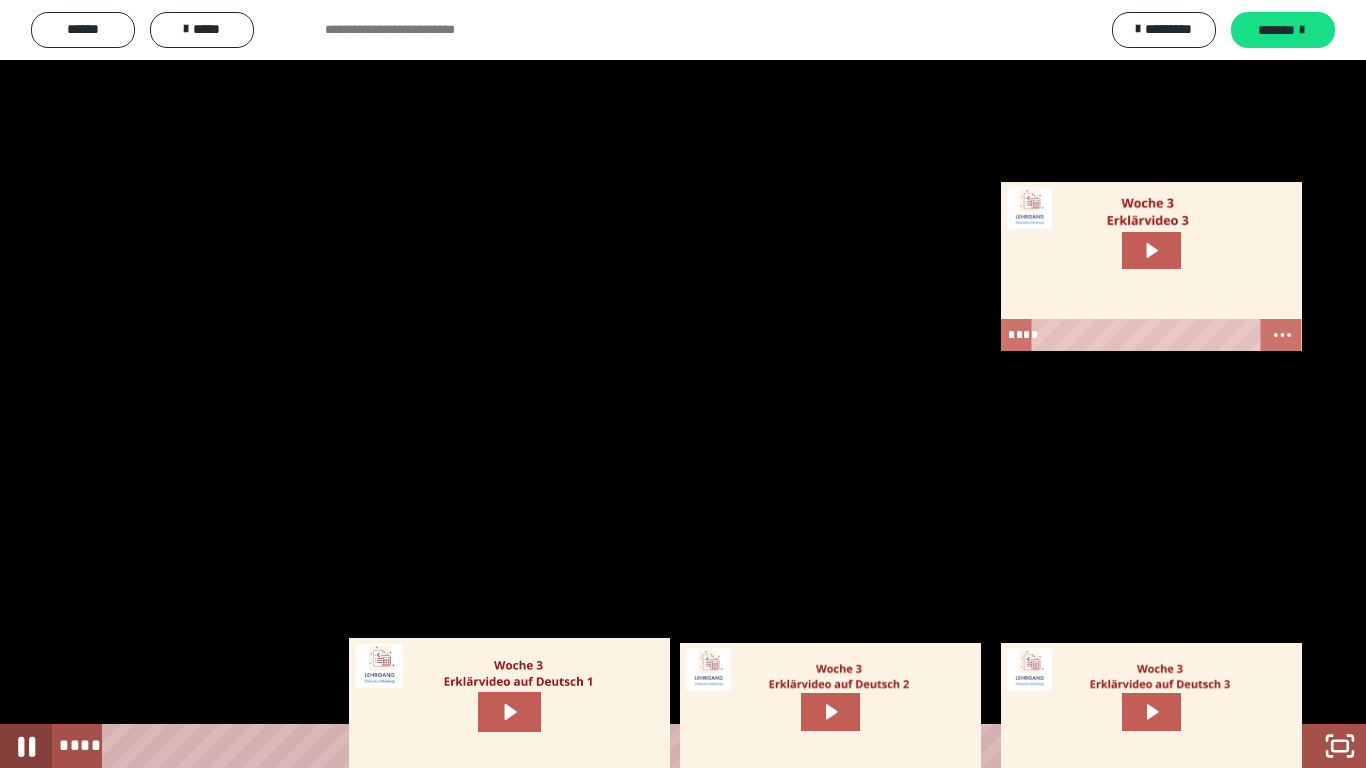 click 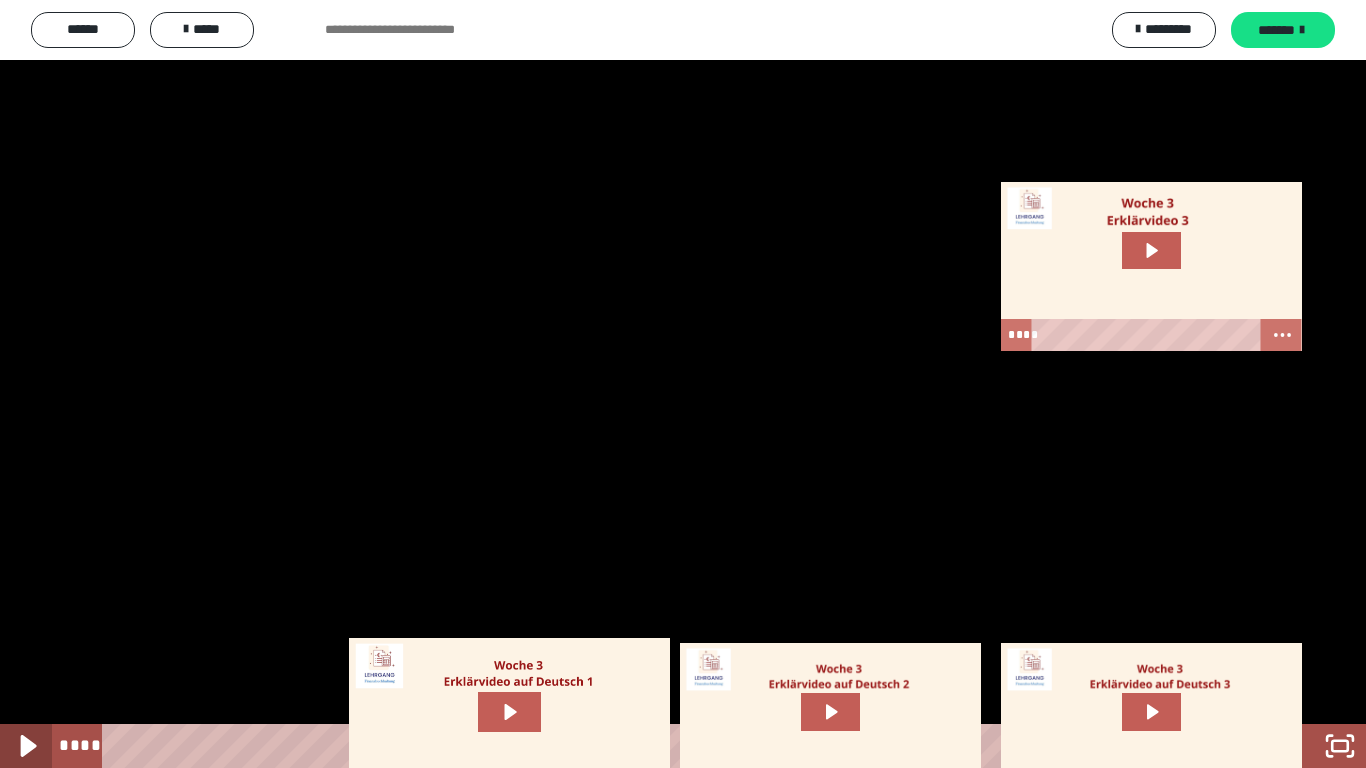 click 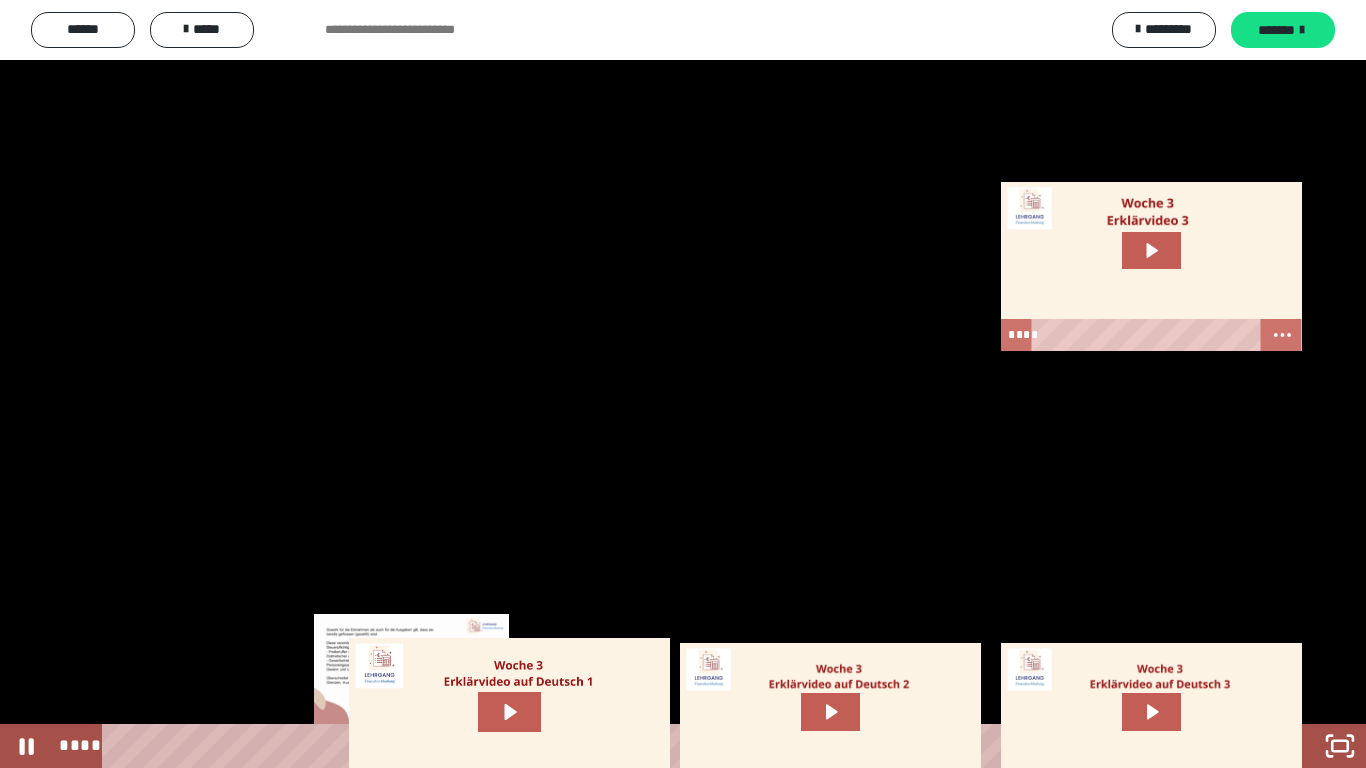click at bounding box center (414, 746) 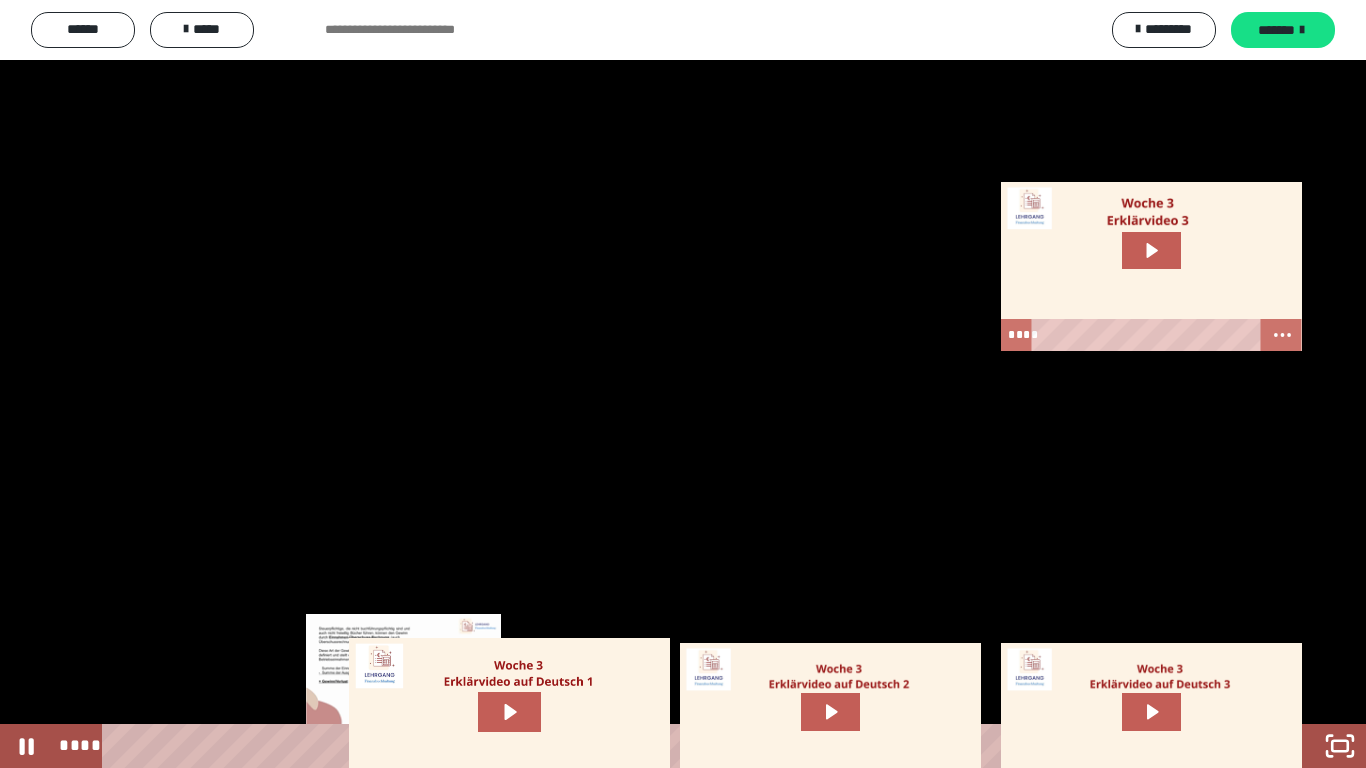 click on "****" at bounding box center (659, 746) 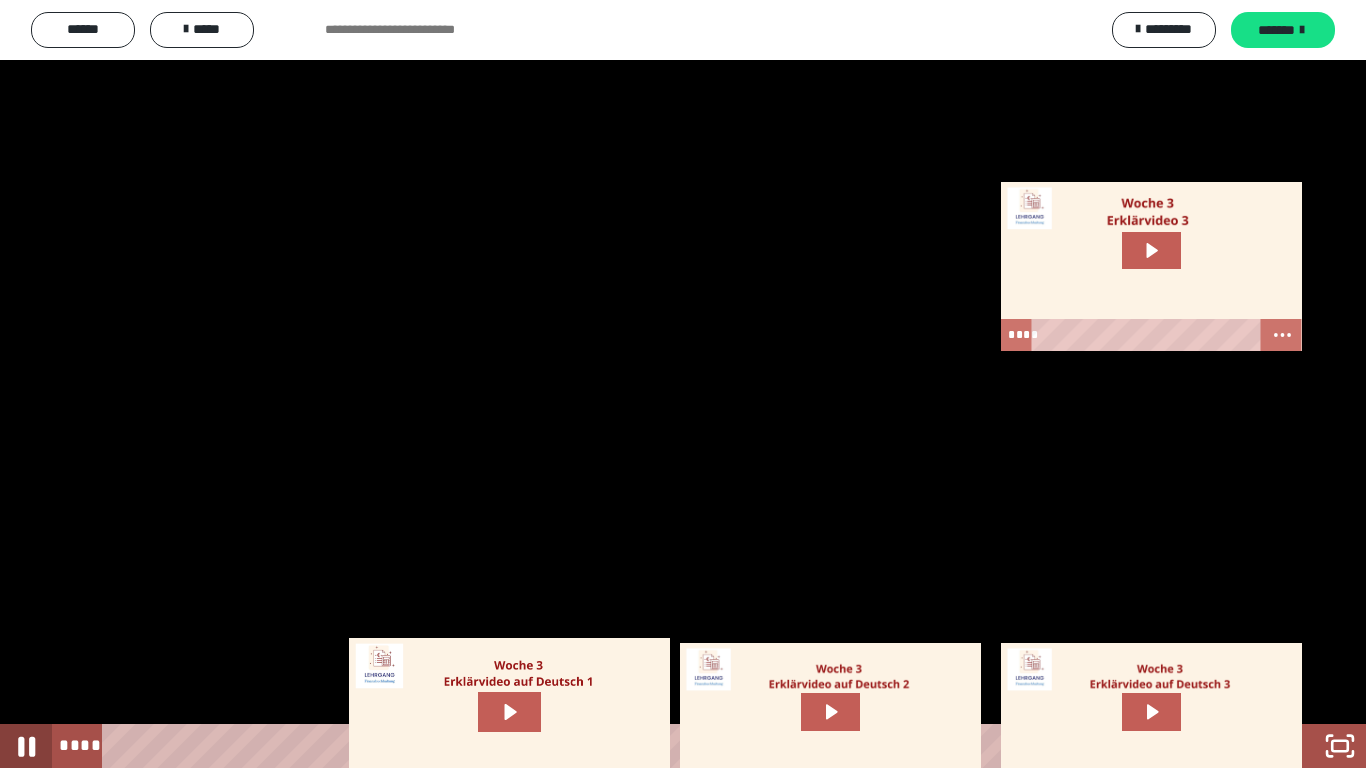 click 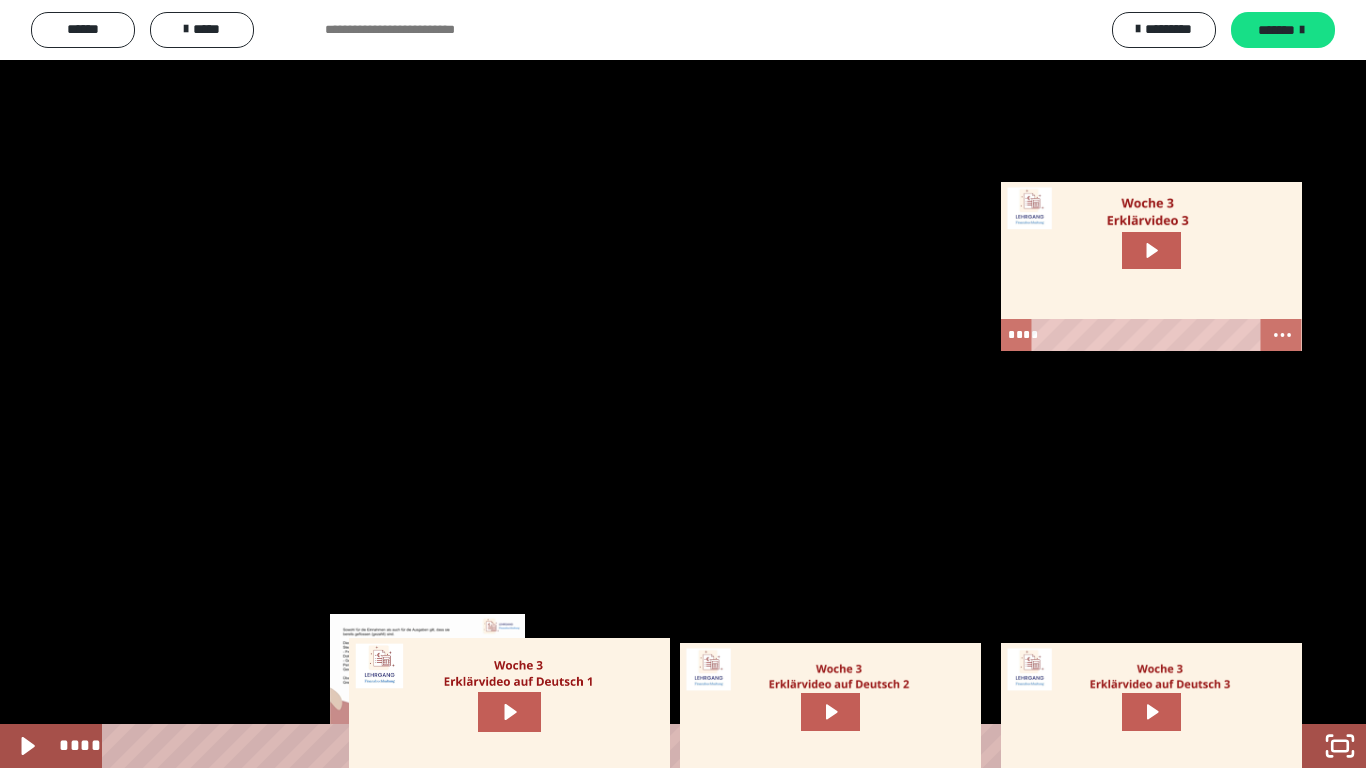 type 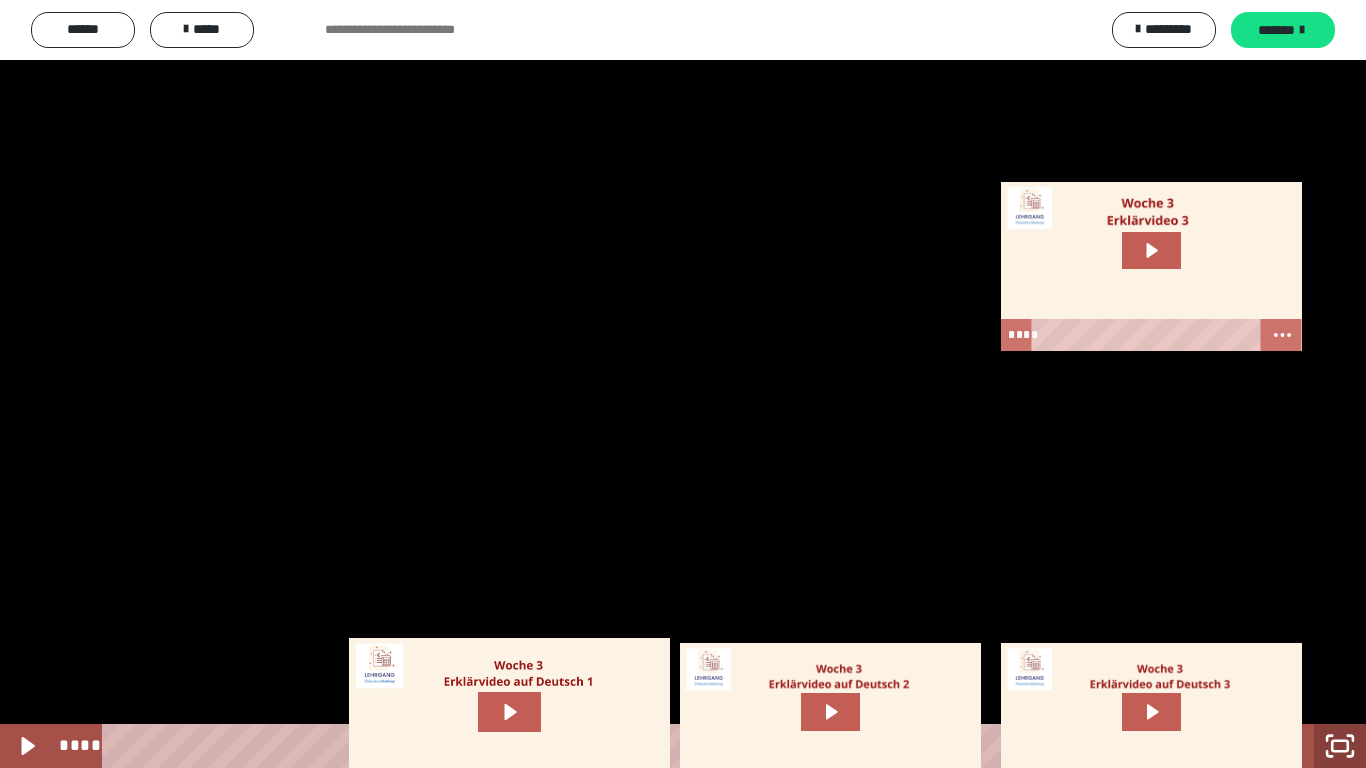 drag, startPoint x: 1342, startPoint y: 743, endPoint x: 233, endPoint y: 264, distance: 1208.024 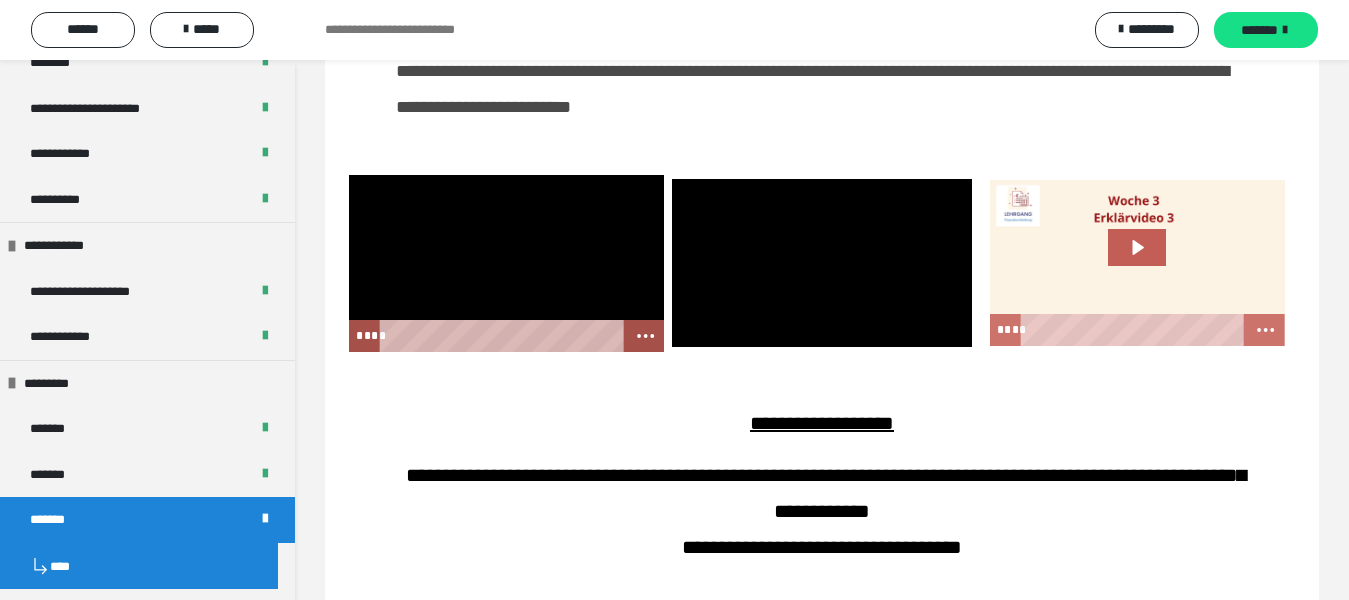 click on "**** ****" at bounding box center (487, 336) 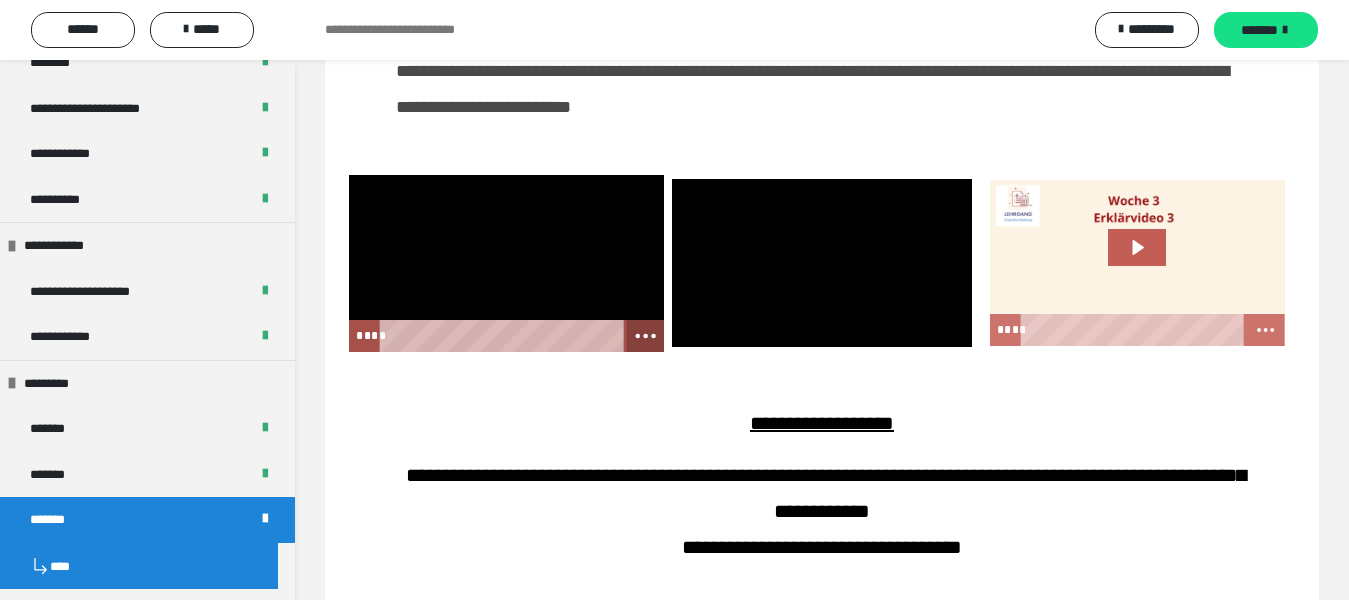 click 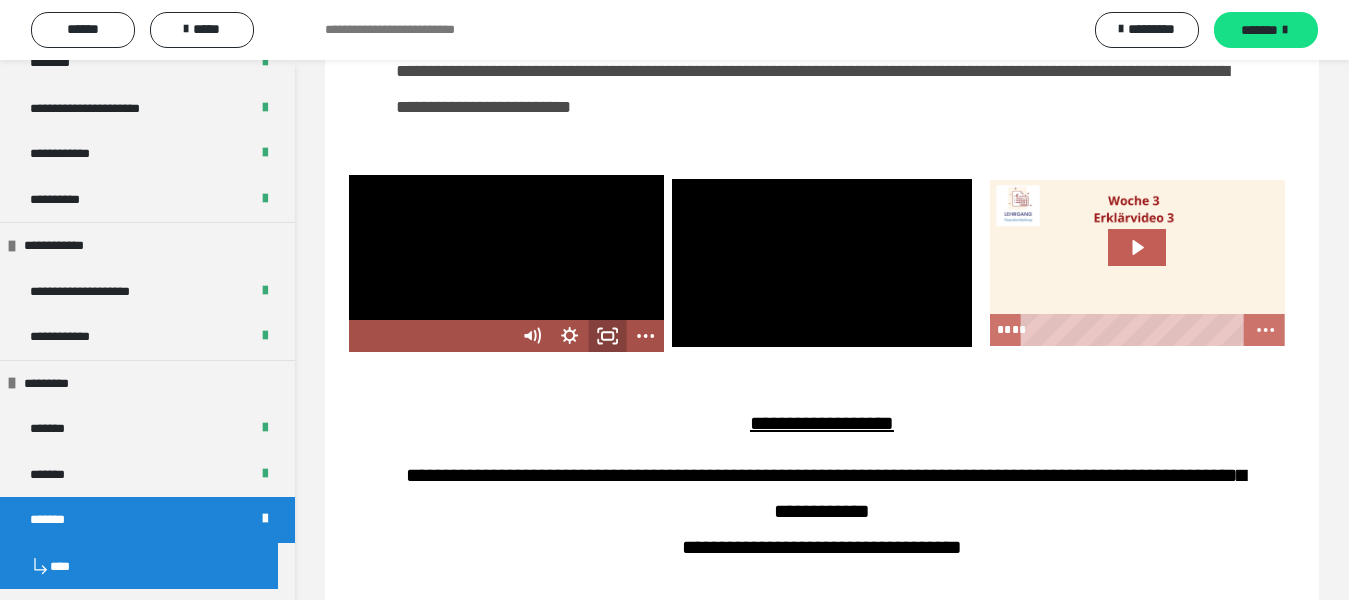 click 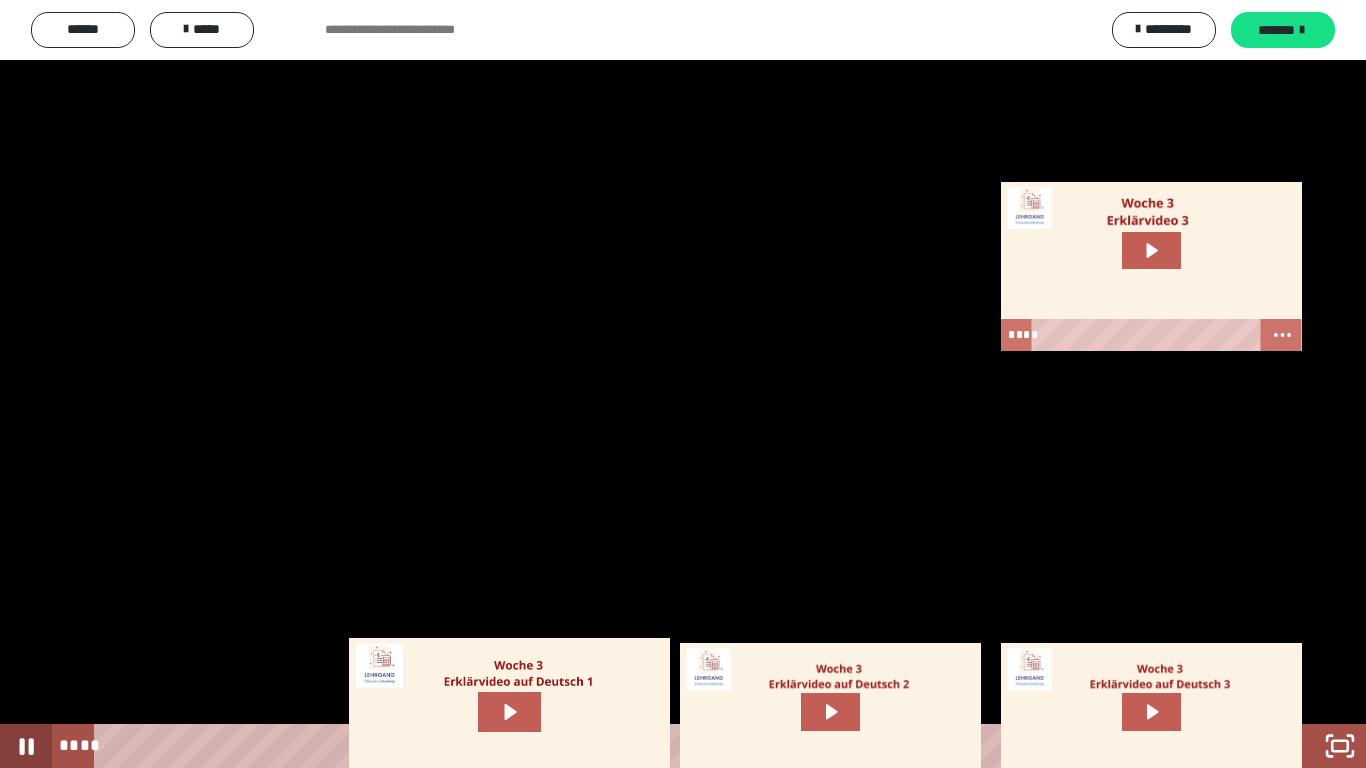 click 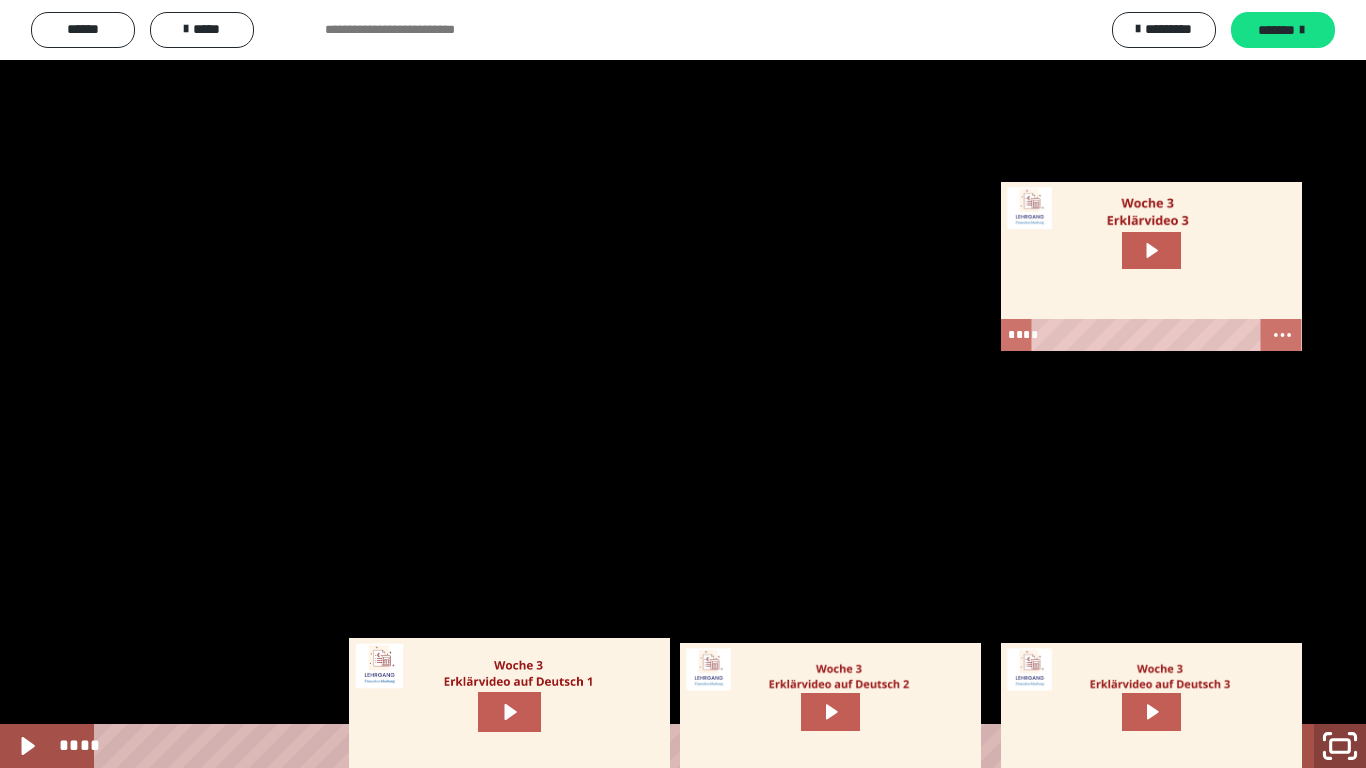 click 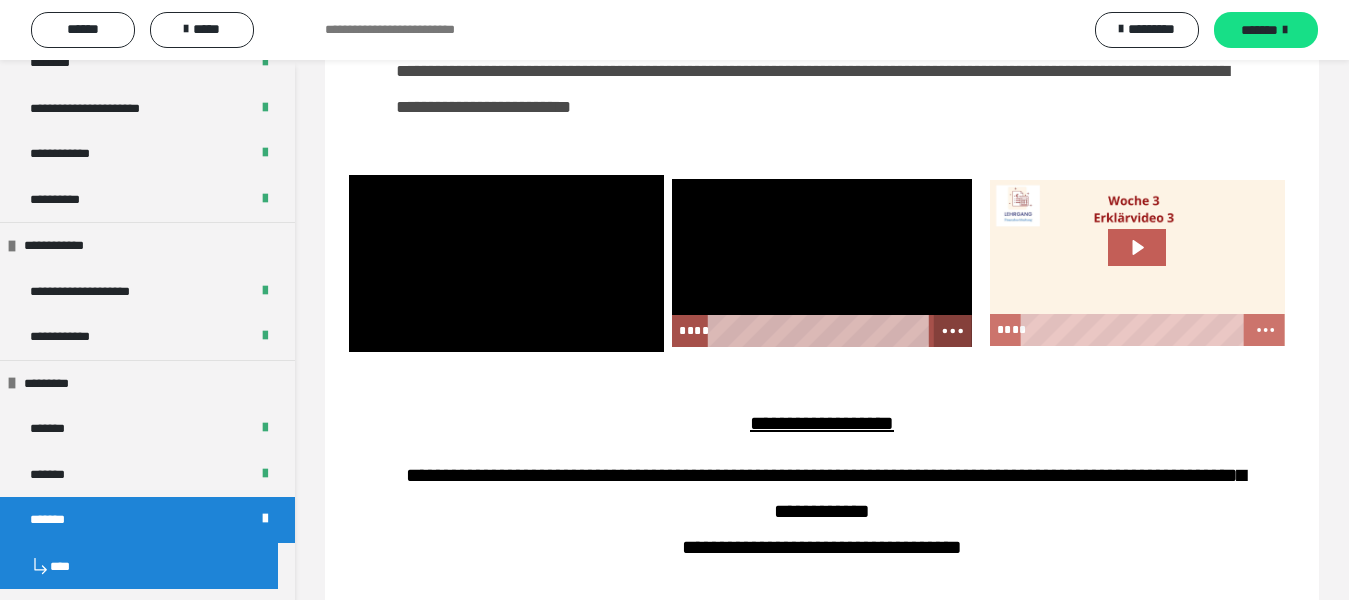 click 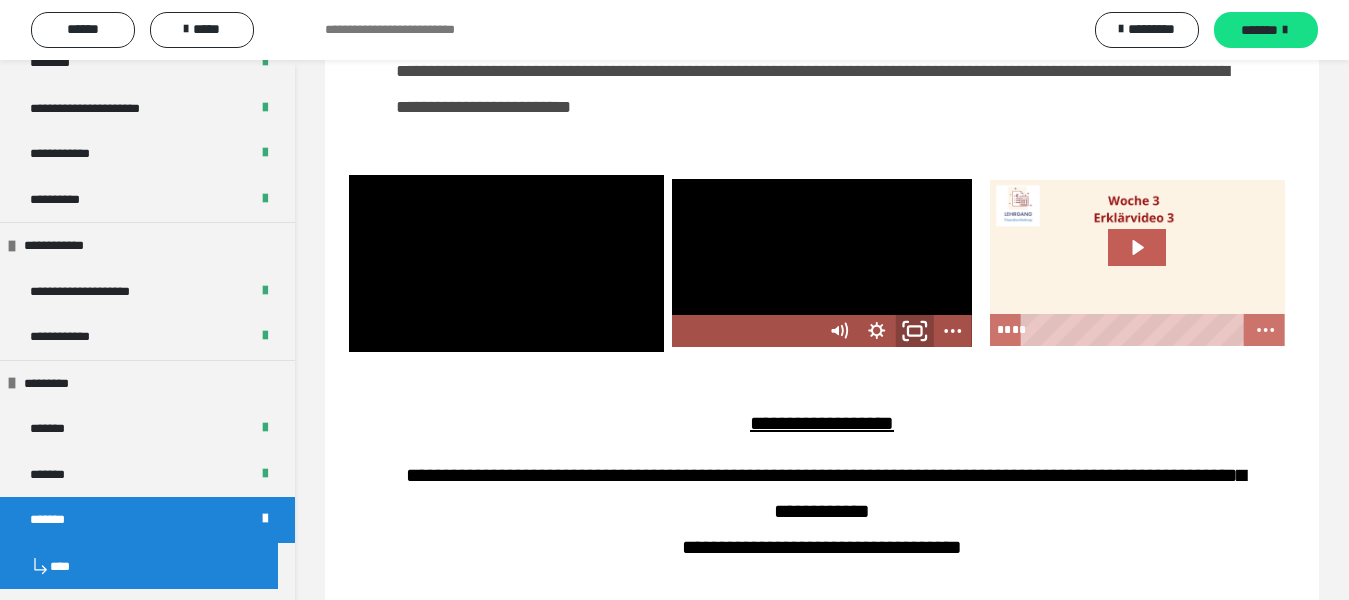 click 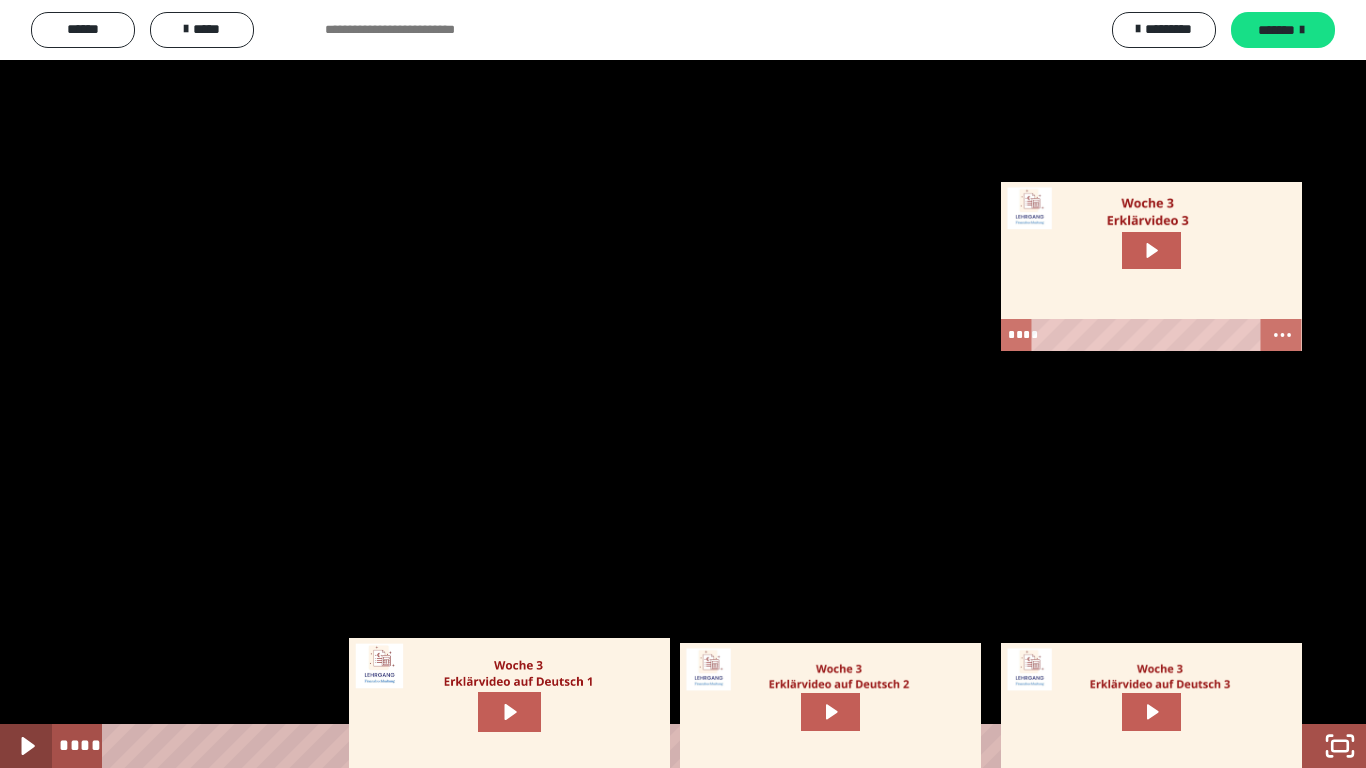 click 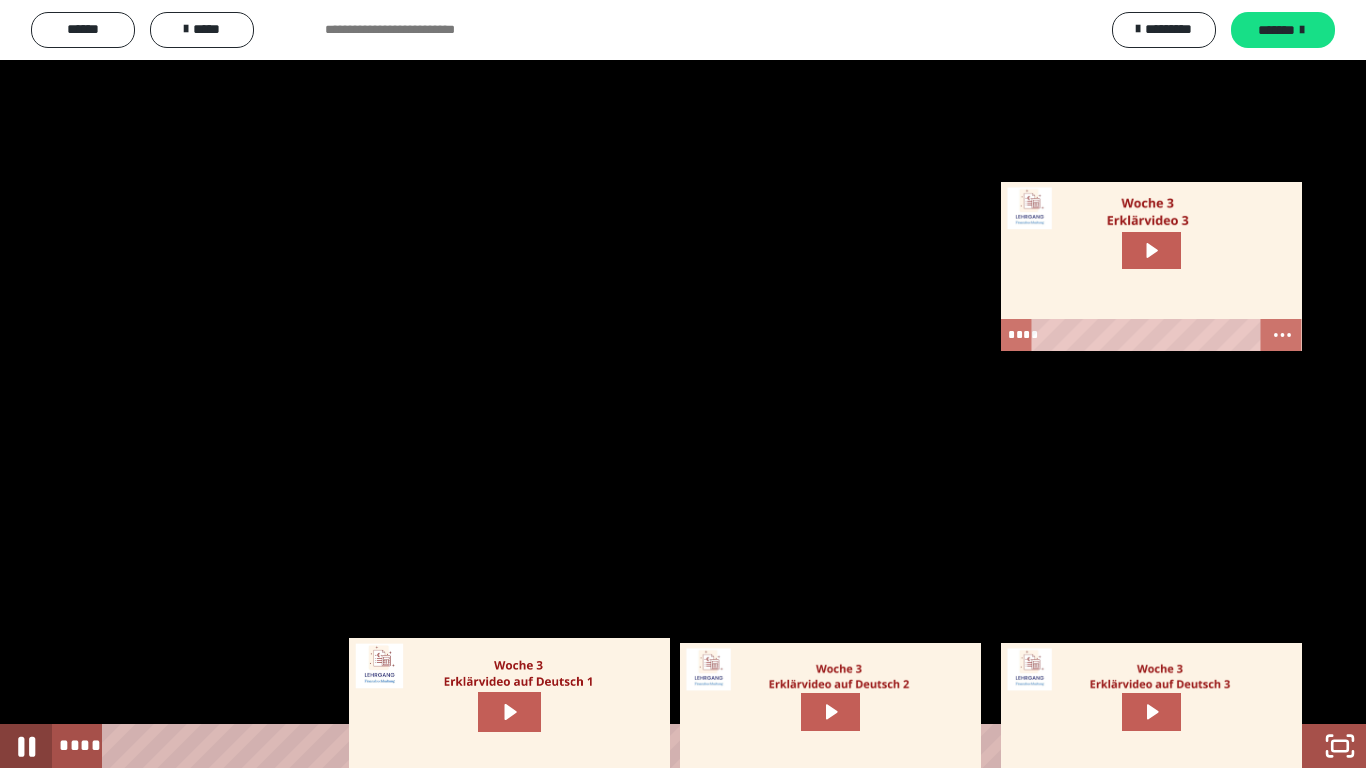 click 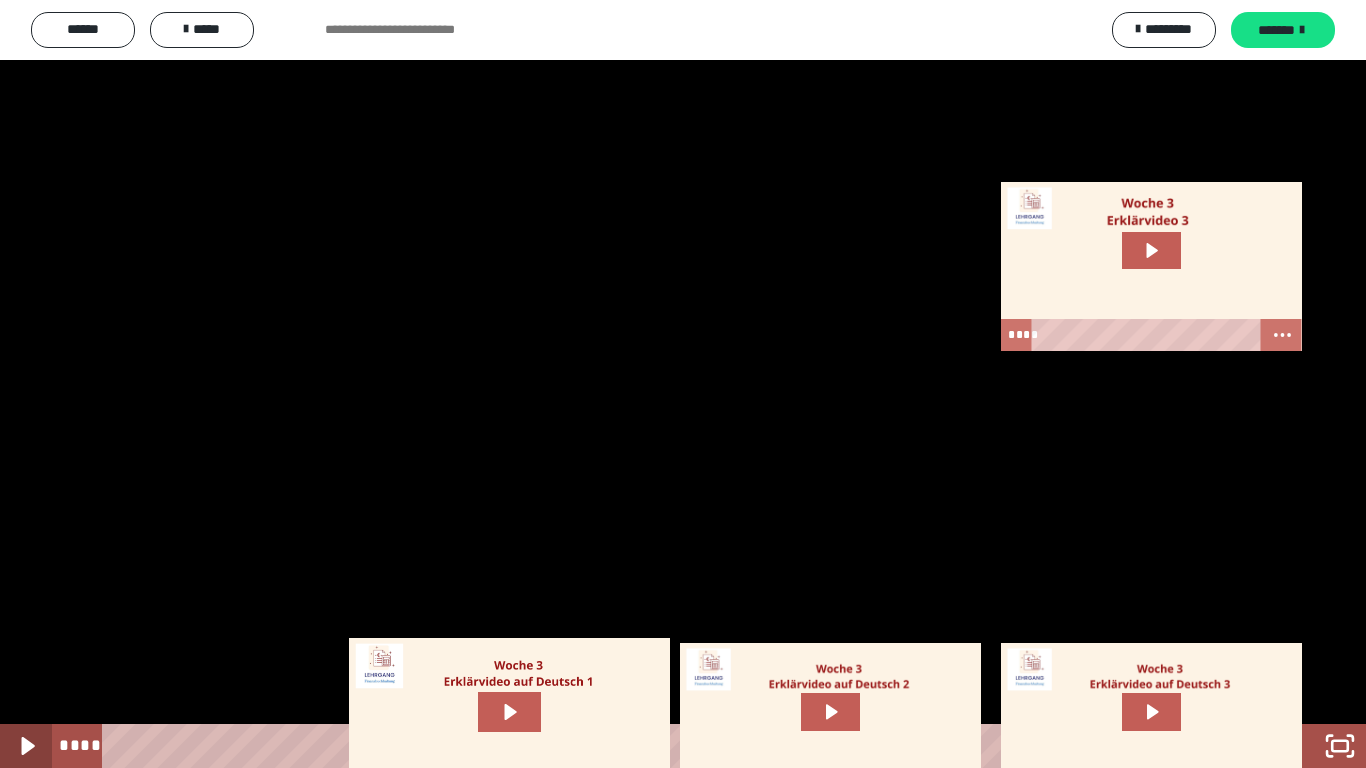 type 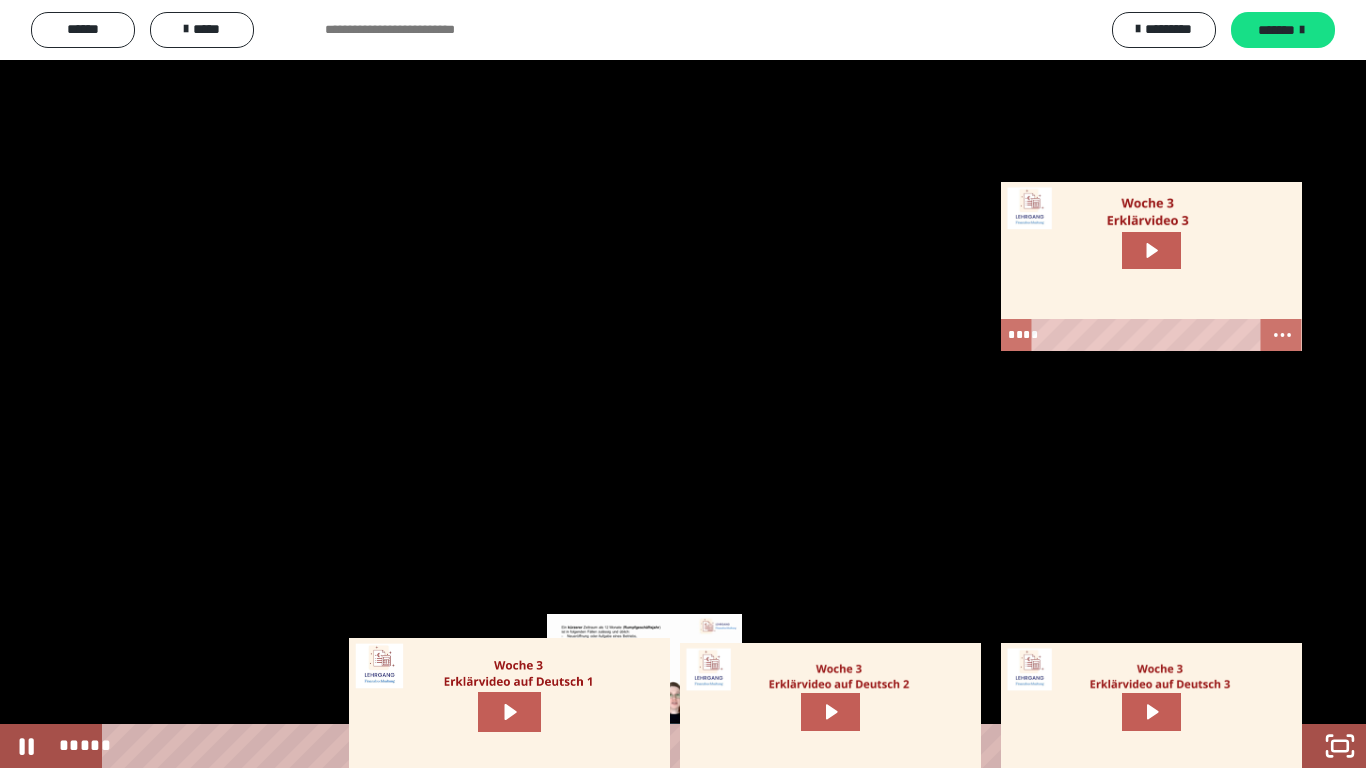 click on "*****" at bounding box center (659, 746) 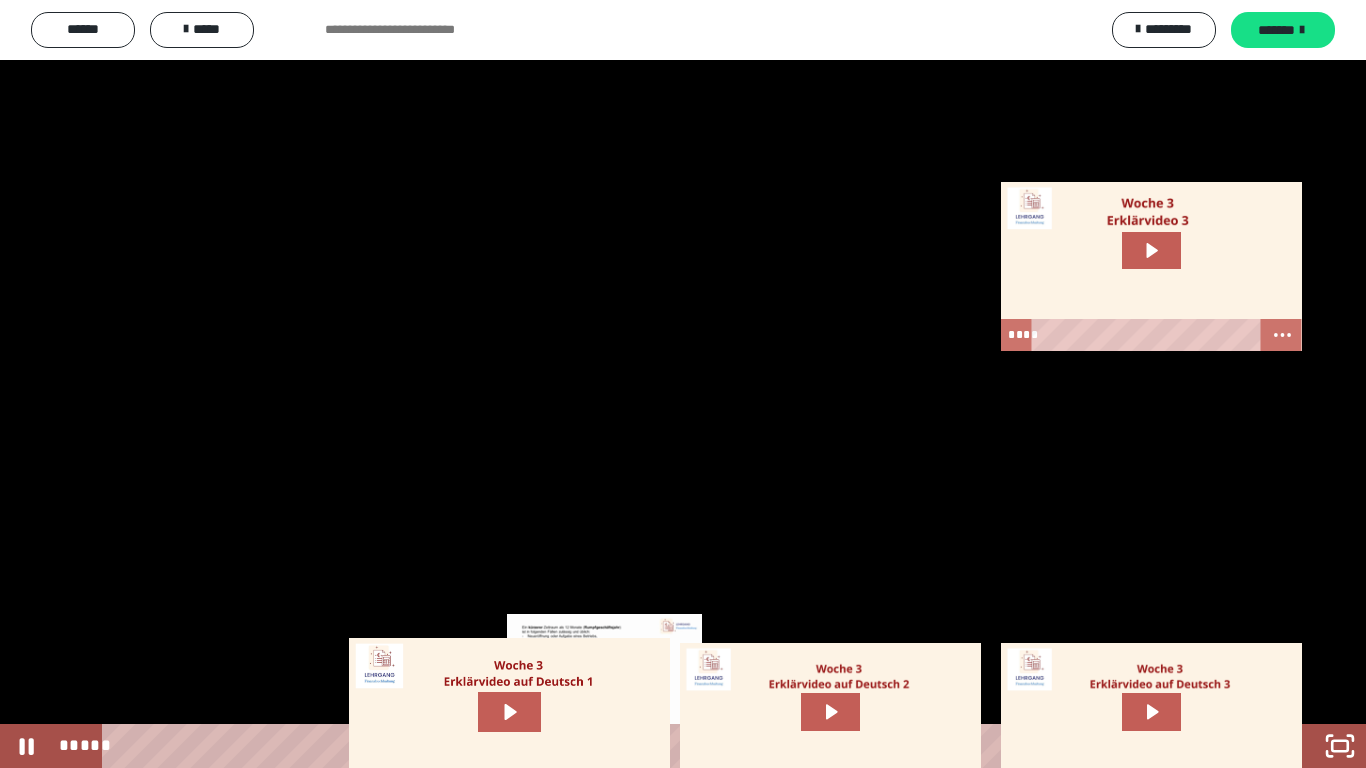 click on "*****" at bounding box center (659, 746) 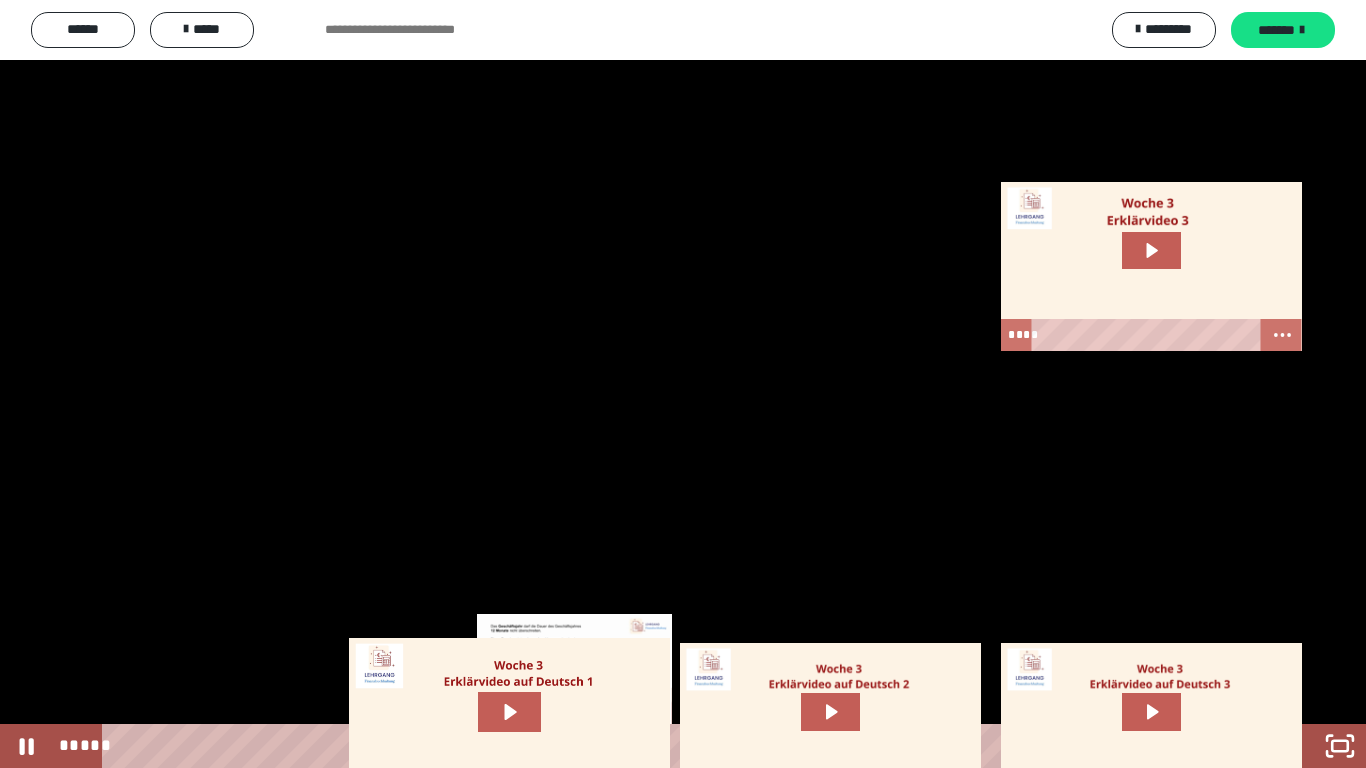 click on "*****" at bounding box center (659, 746) 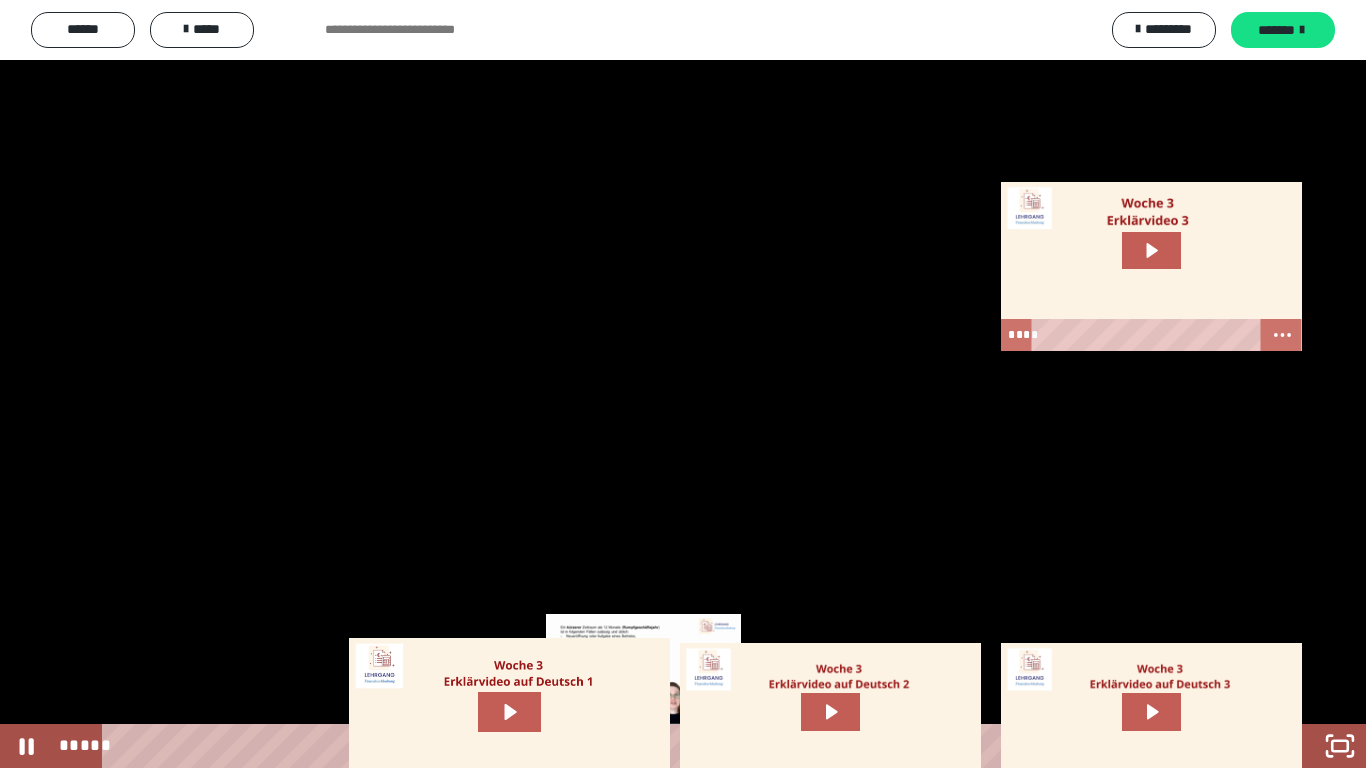 click on "*****" at bounding box center (659, 746) 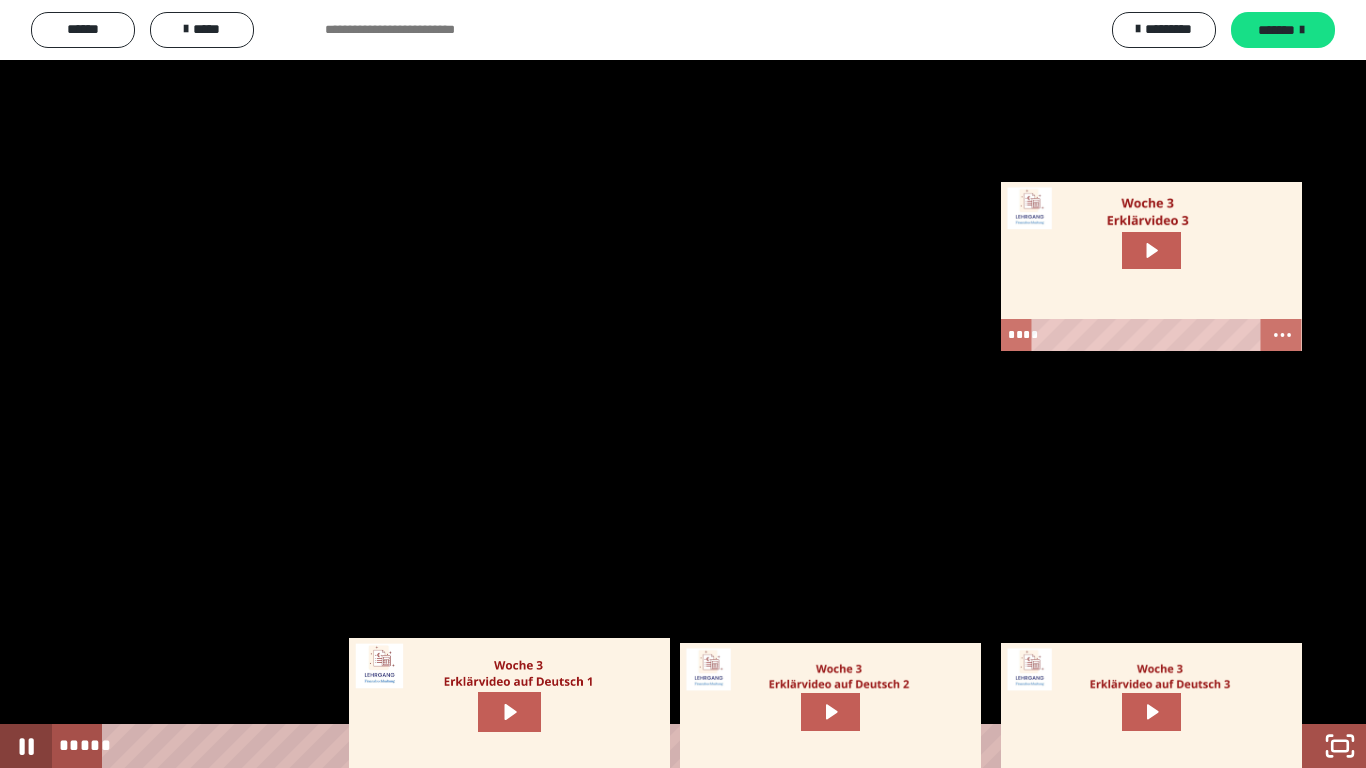 click 